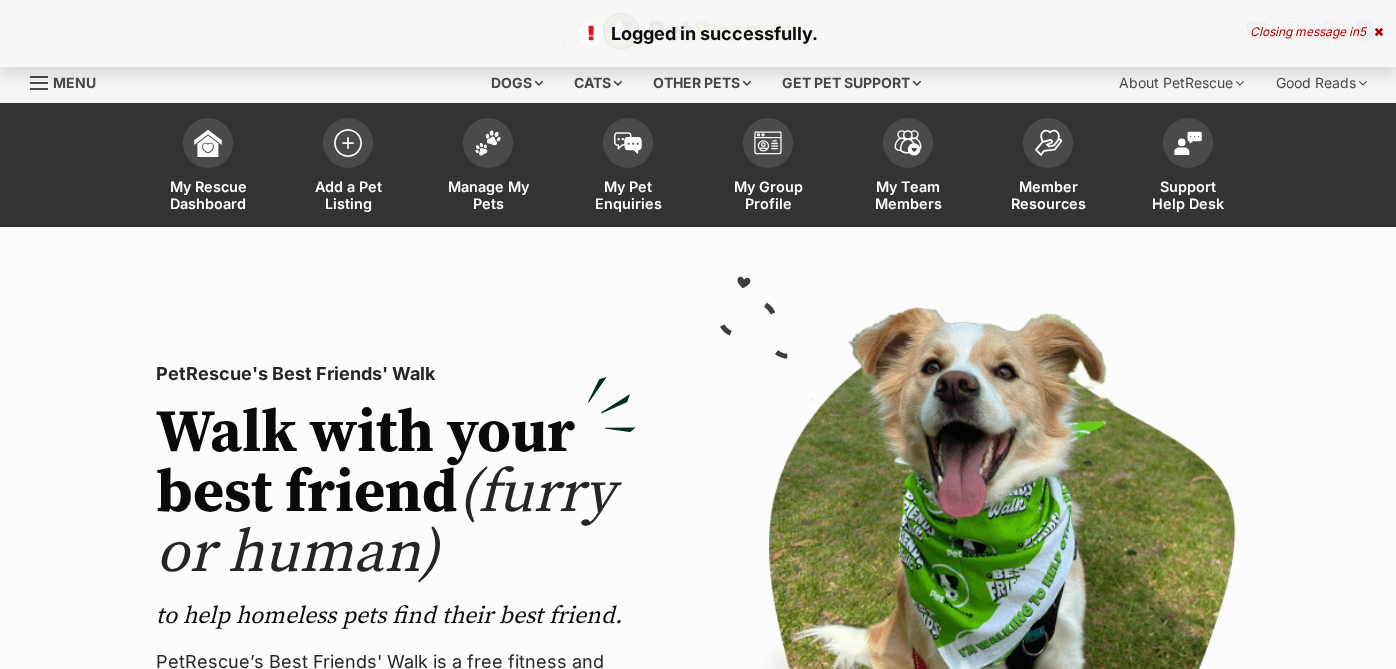 scroll, scrollTop: 0, scrollLeft: 0, axis: both 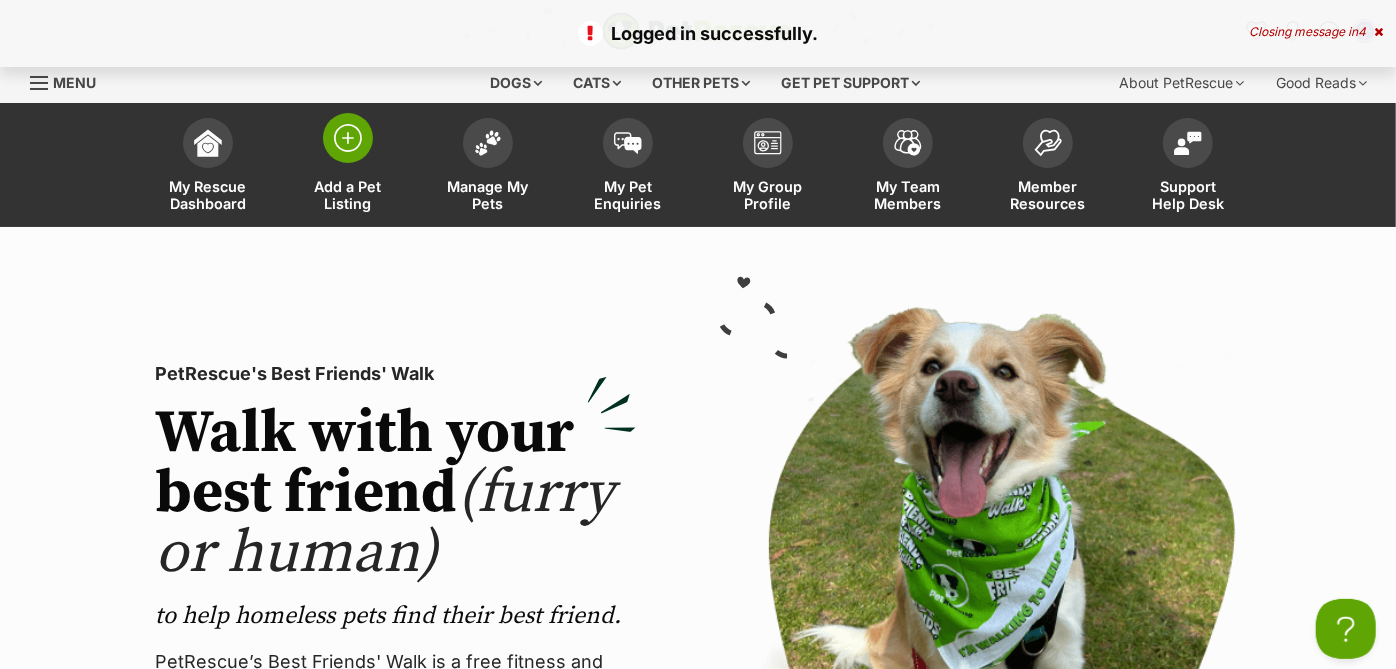 click at bounding box center [348, 138] 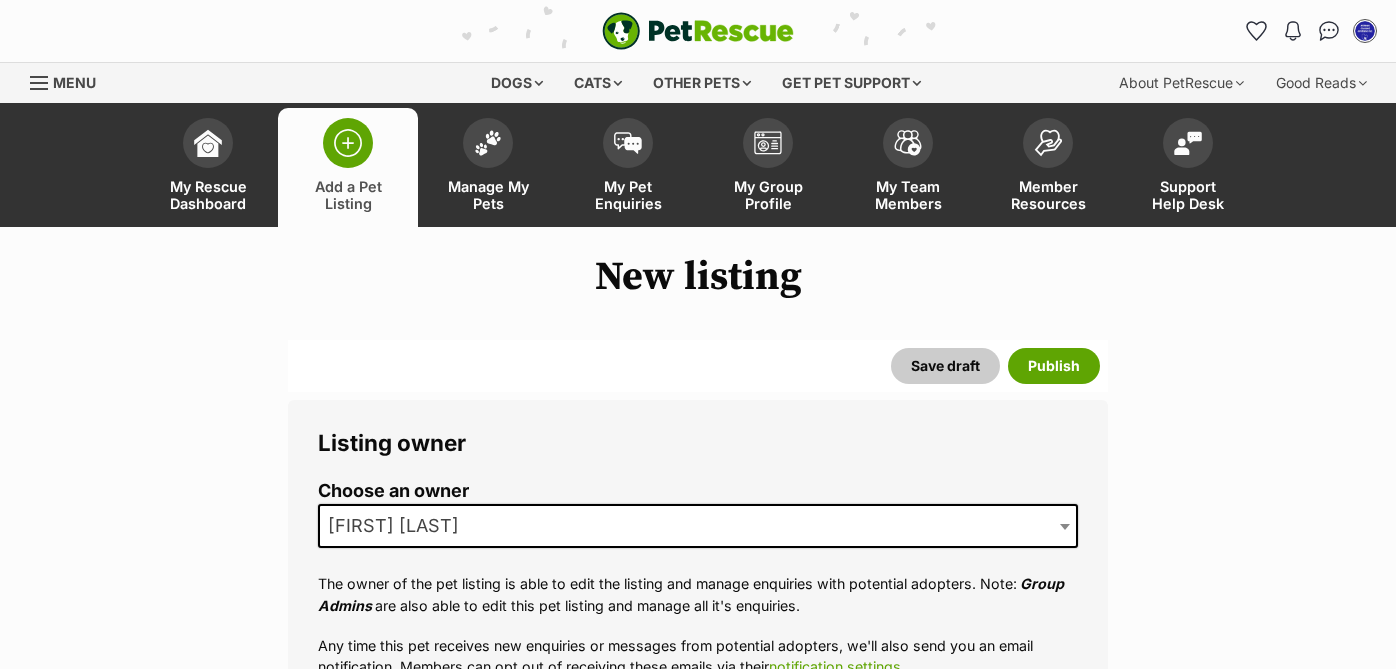 scroll, scrollTop: 0, scrollLeft: 0, axis: both 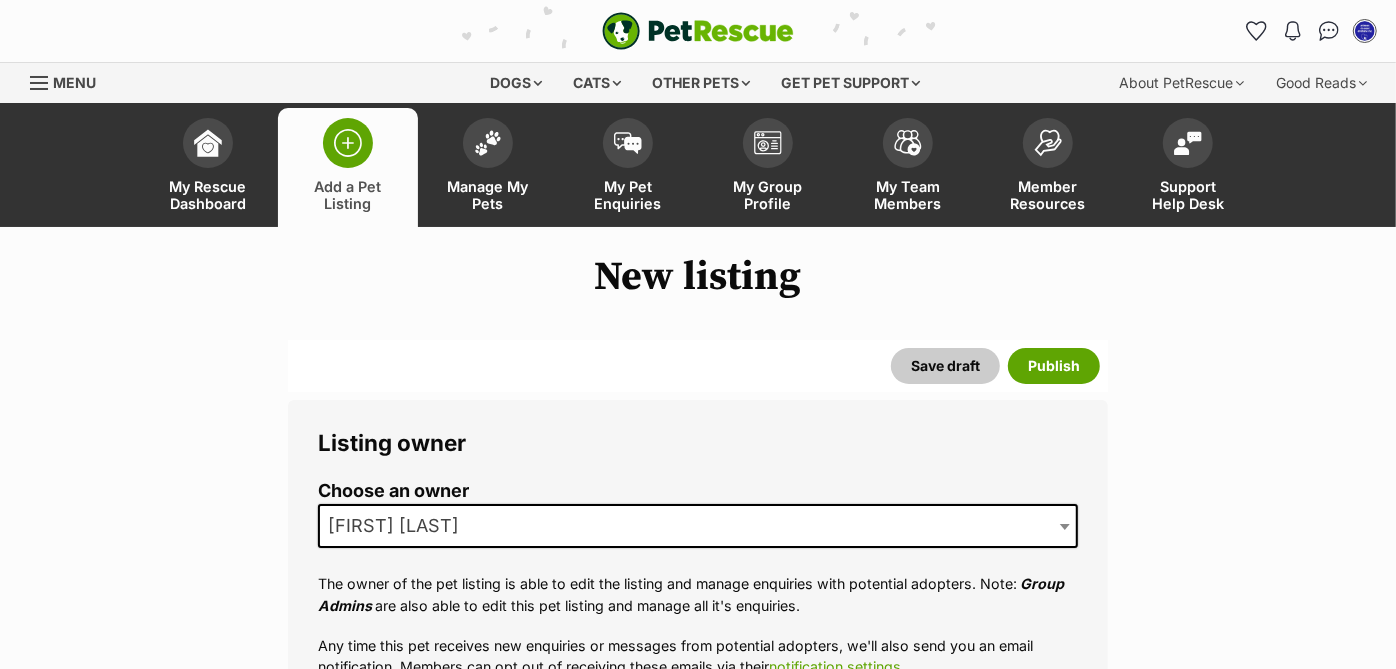 click on "New feature: draft mode
Draft mode will enable you to start creating a pet’s profile and save it as a draft that won’t yet be viewable to the public. This feature has been created to help empower folks in your organisation to easily work together to create pet listings, and save time for the important, life-saving things!
You can start using draft mode now, or you can learn more about this new feature in our
member article .
Get started on your pet profile now!" at bounding box center (0, 0) 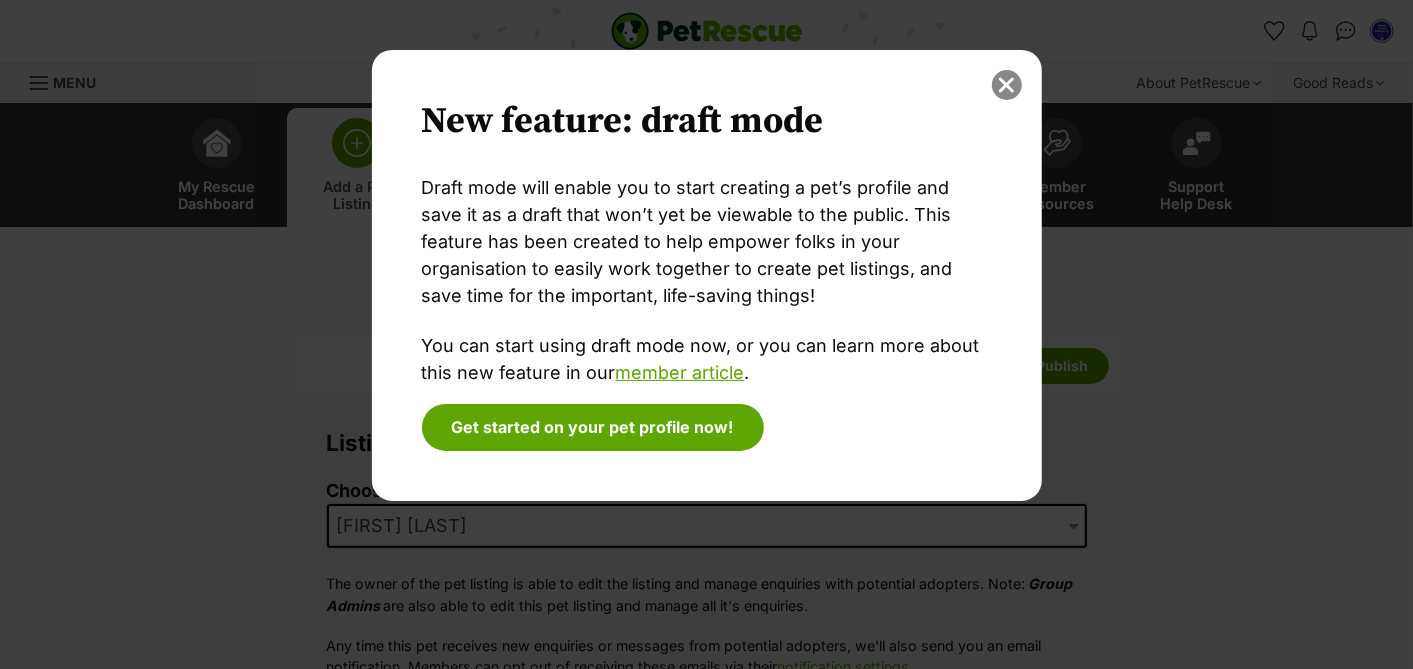 click at bounding box center [1007, 85] 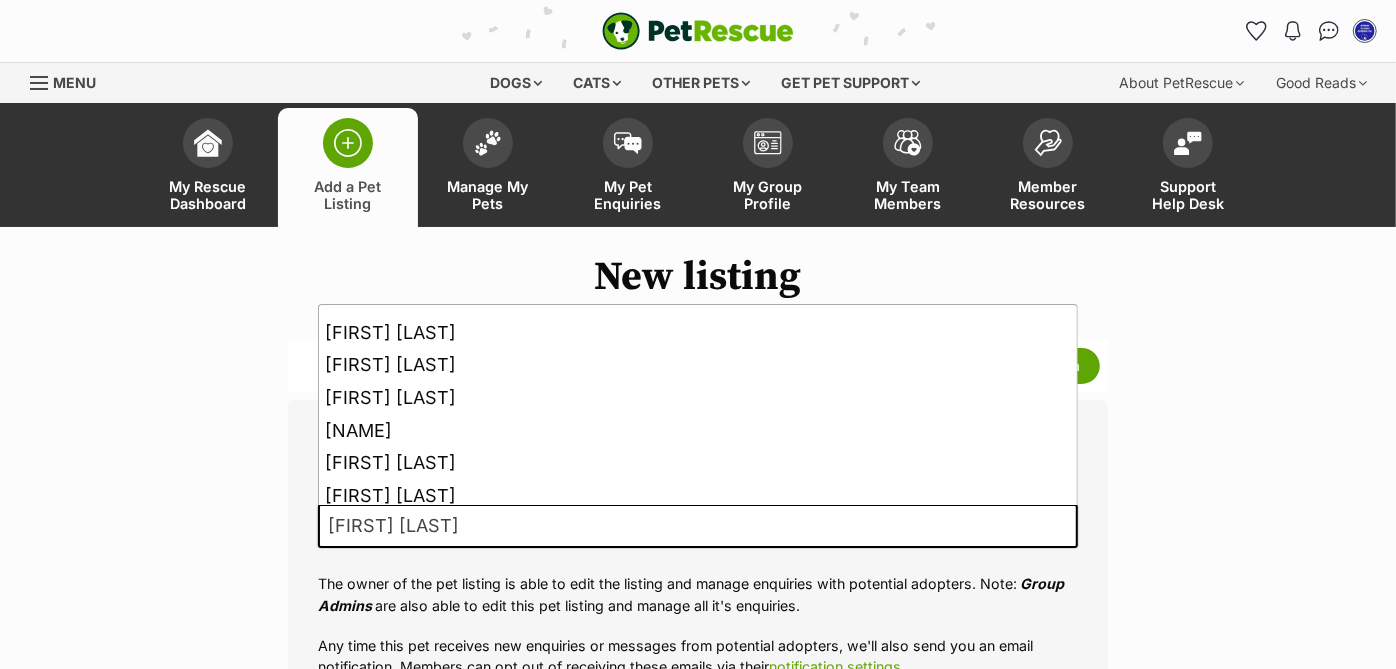 click on "[FIRST] [LAST]" at bounding box center [698, 526] 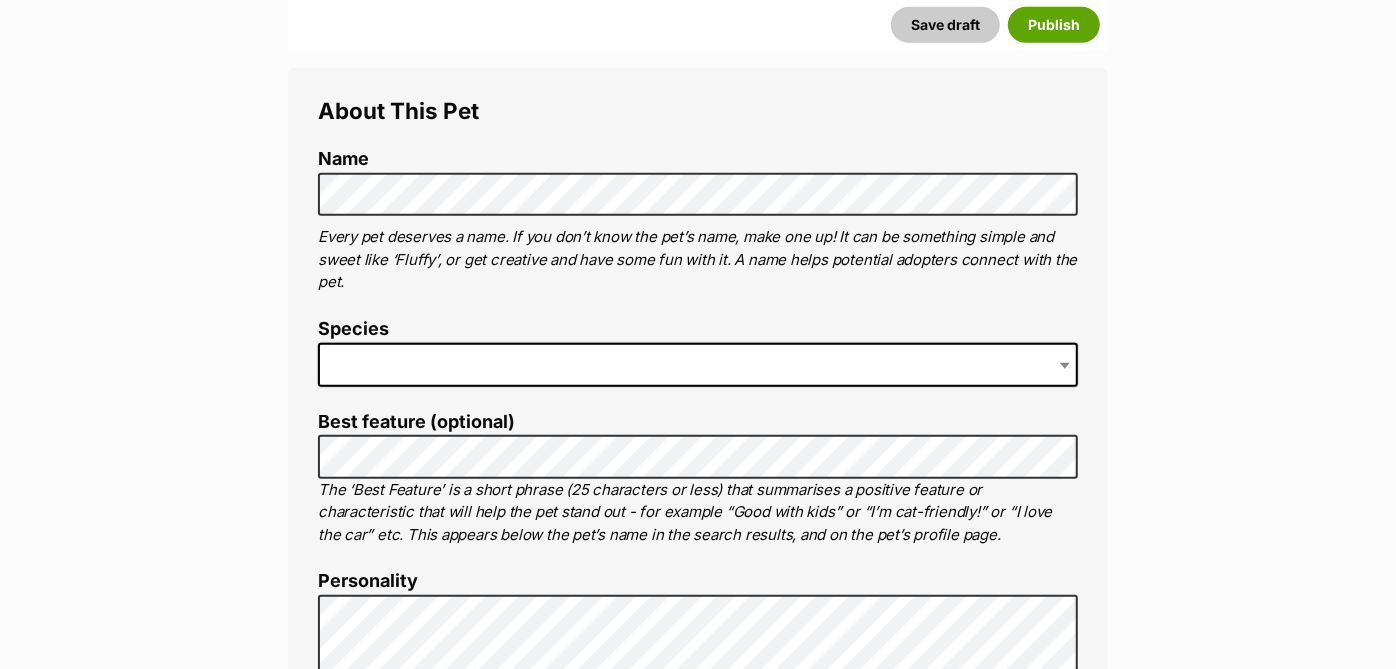 scroll, scrollTop: 619, scrollLeft: 0, axis: vertical 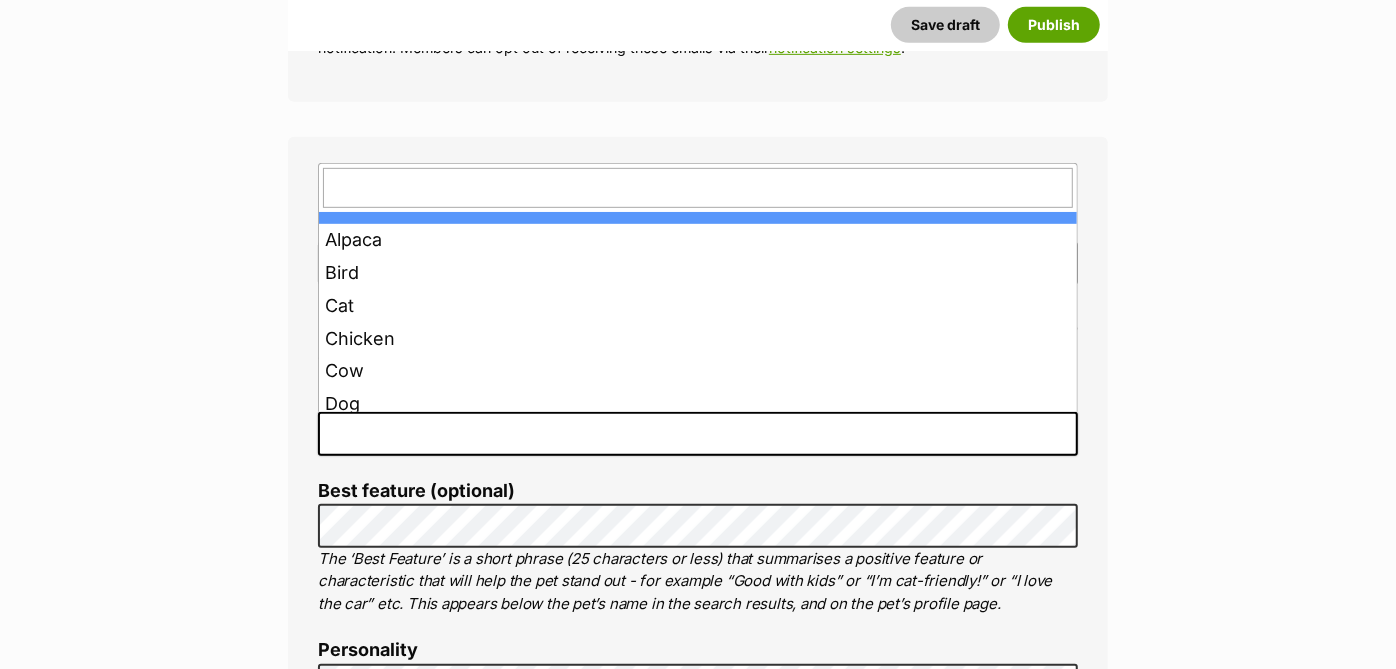 click at bounding box center (698, 434) 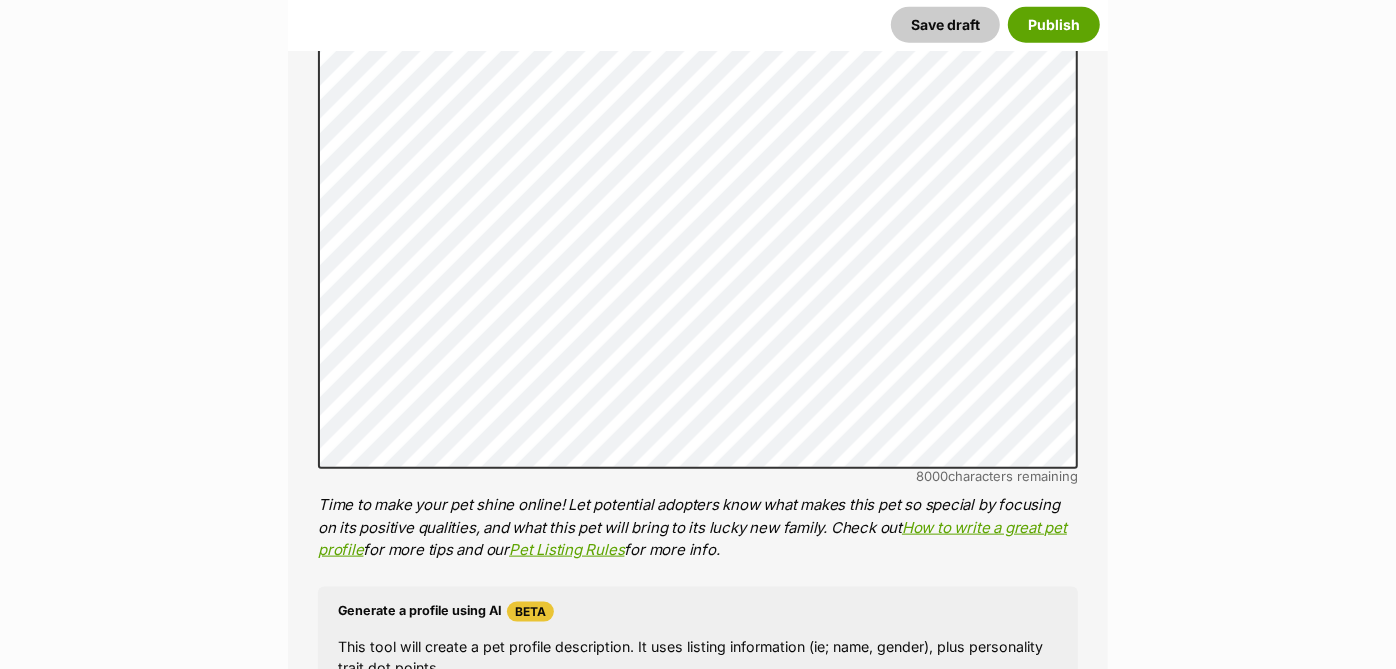scroll, scrollTop: 1368, scrollLeft: 0, axis: vertical 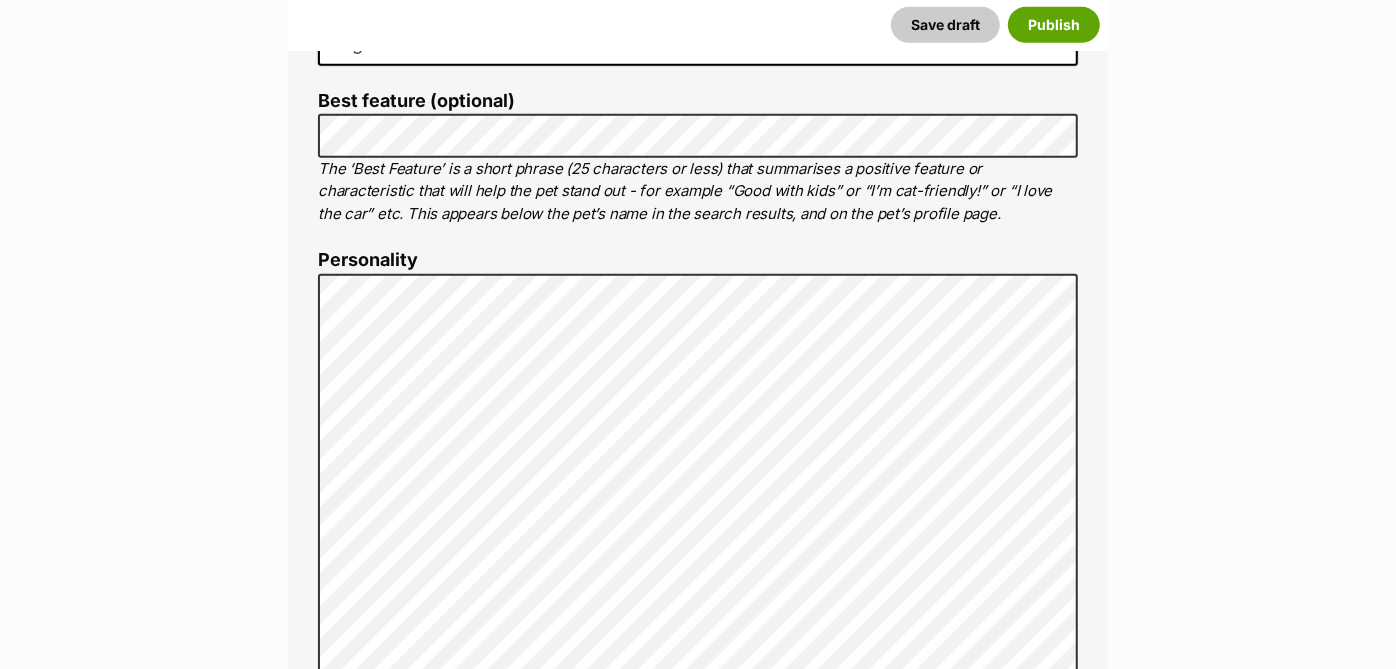 click on "New listing
Listing owner Choose an owner [NAME]
The owner of the pet listing is able to edit the listing and manage enquiries with potential adopters. Note:
Group Admins
are also able to edit this pet listing and manage all it's enquiries.
Any time this pet receives new enquiries or messages from potential adopters, we'll also send you an email notification. Members can opt out of receiving these emails via their
notification settings .
About This Pet Name
Henlo there, it looks like you might be using the pet name field to indicate that this pet is now on hold - we recommend updating the status to on hold from the listing page instead!
Every pet deserves a name. If you don’t know the pet’s name, make one up! It can be something simple and sweet like ‘Fluffy’, or get creative and have some fun with it. A name helps potential adopters connect with the pet.
Species Dog
Best feature (optional)
Personality 8000  characters remaining
for more info." at bounding box center [698, 2967] 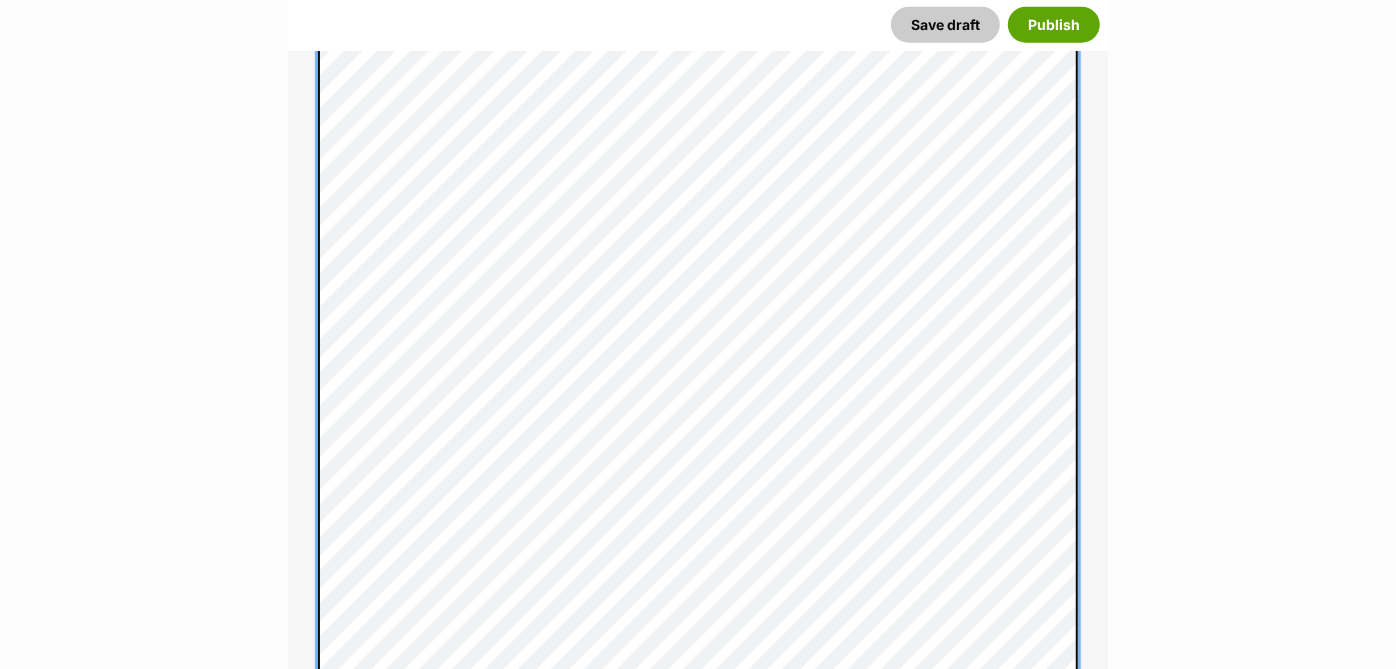 scroll, scrollTop: 1288, scrollLeft: 0, axis: vertical 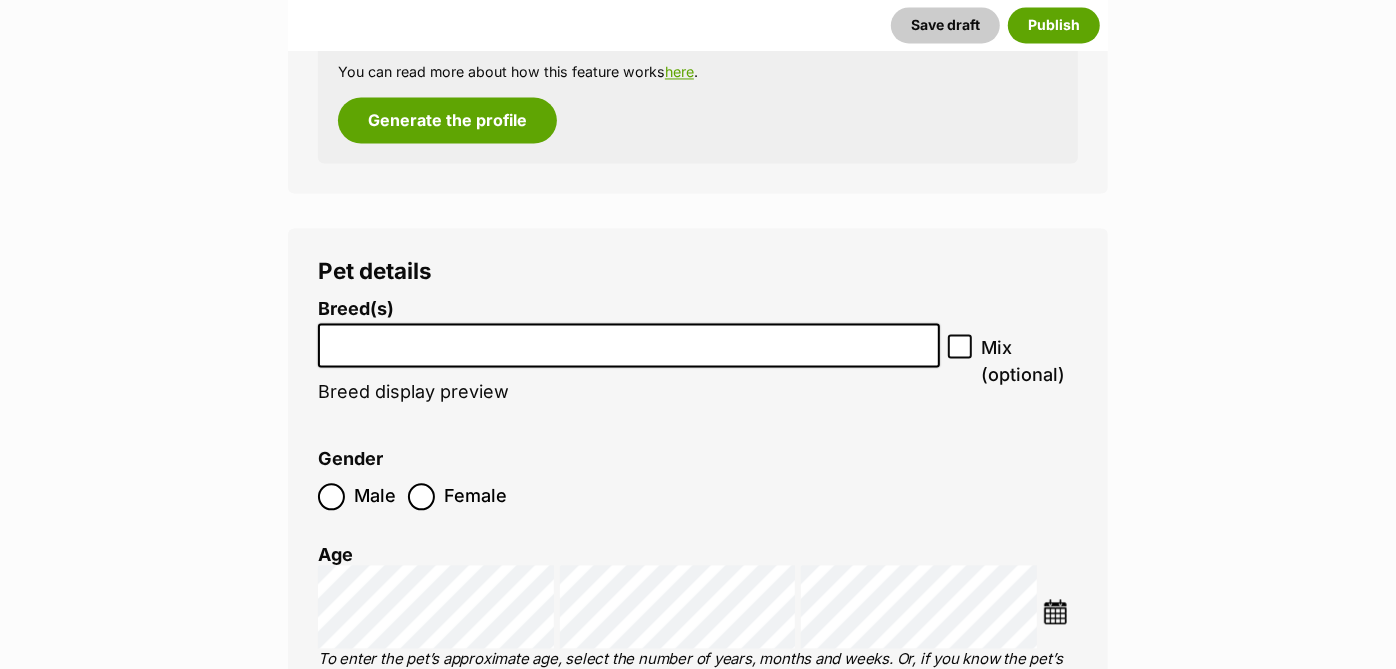 click at bounding box center [629, 340] 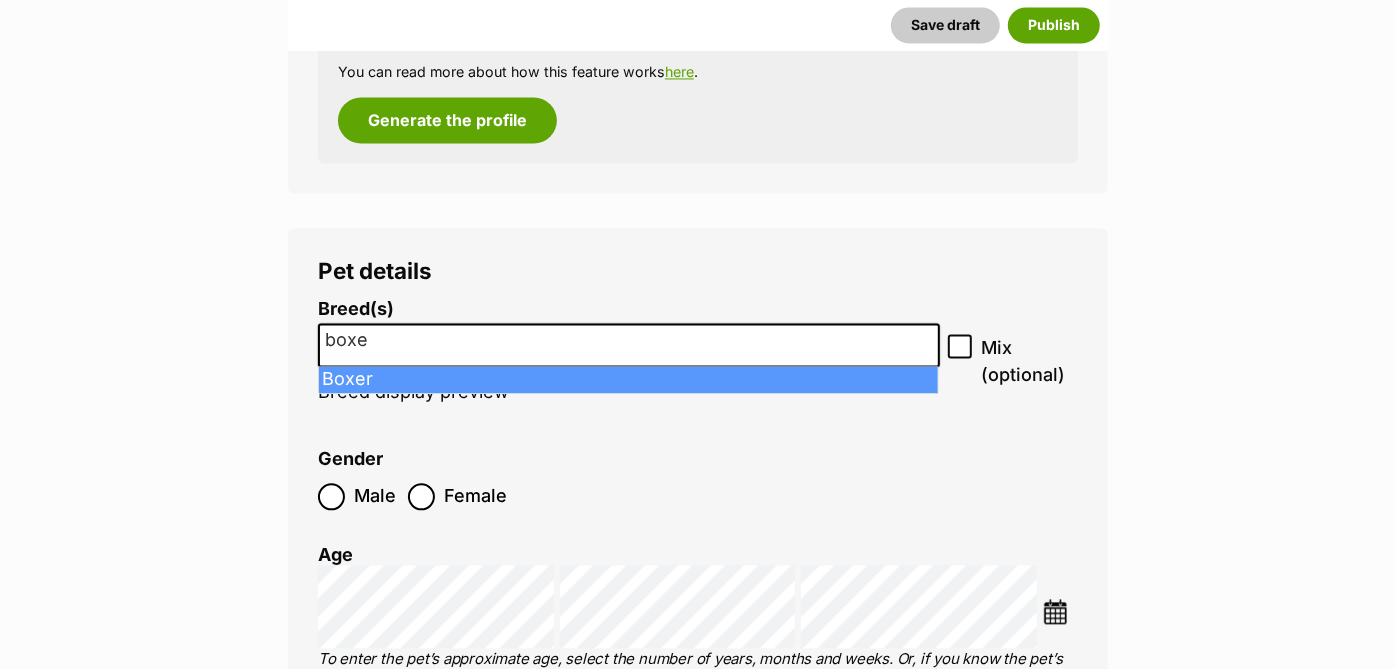 type on "boxe" 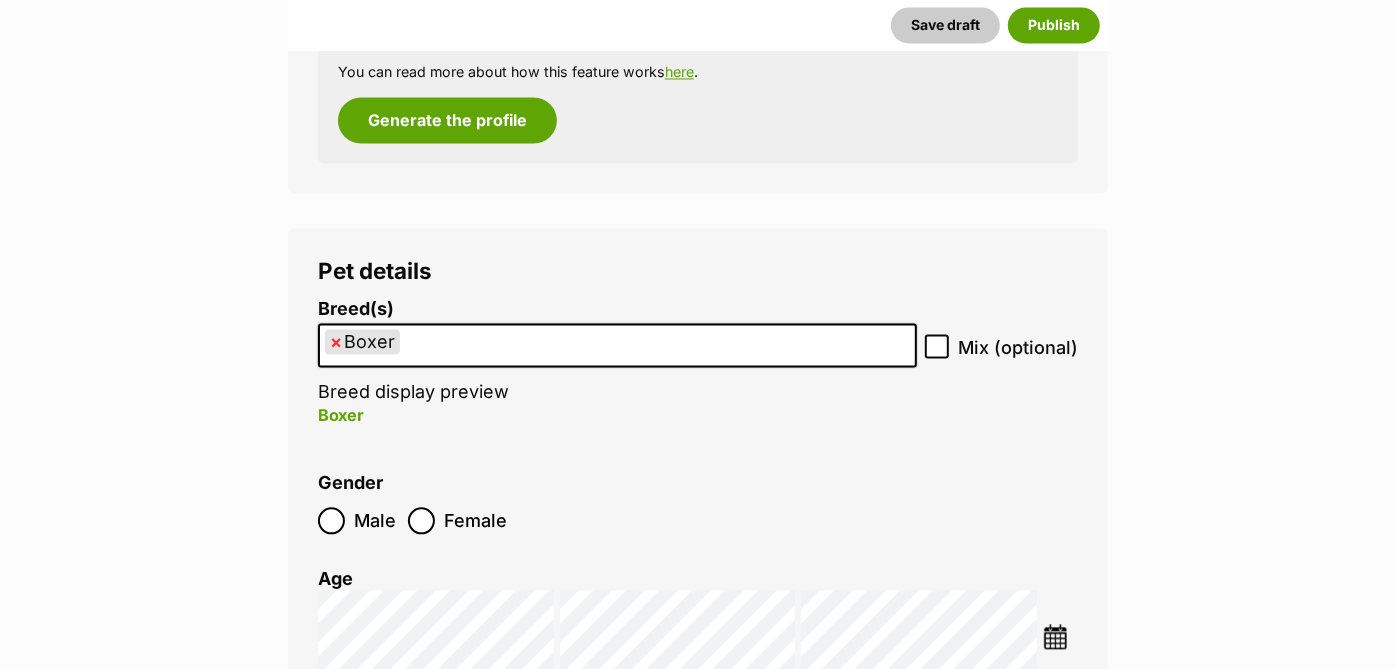 click on "× Boxer" at bounding box center [617, 345] 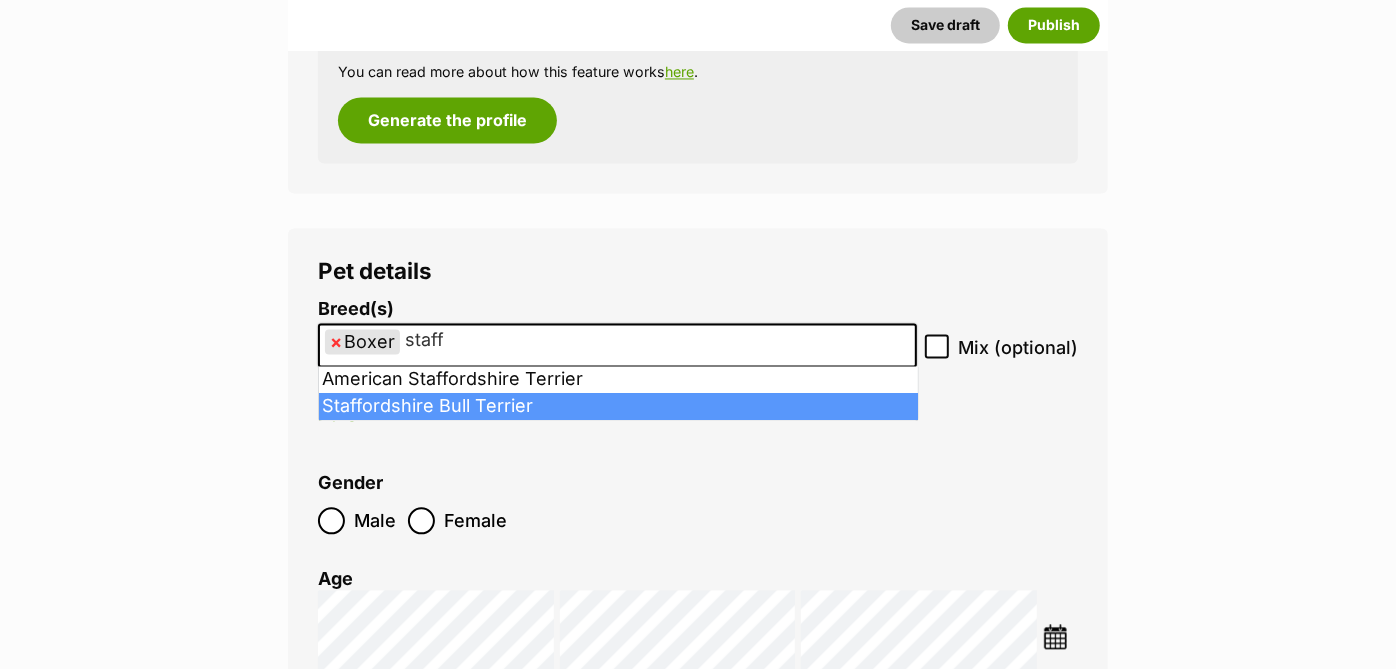 type on "staff" 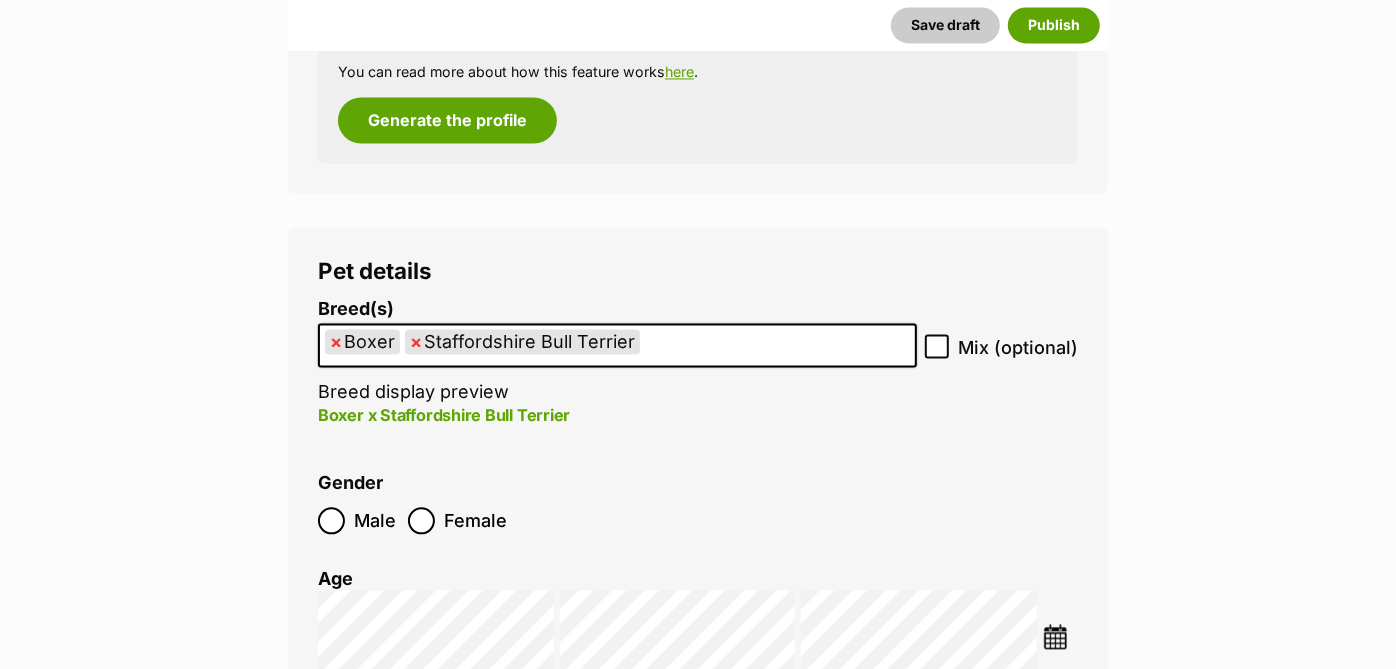click 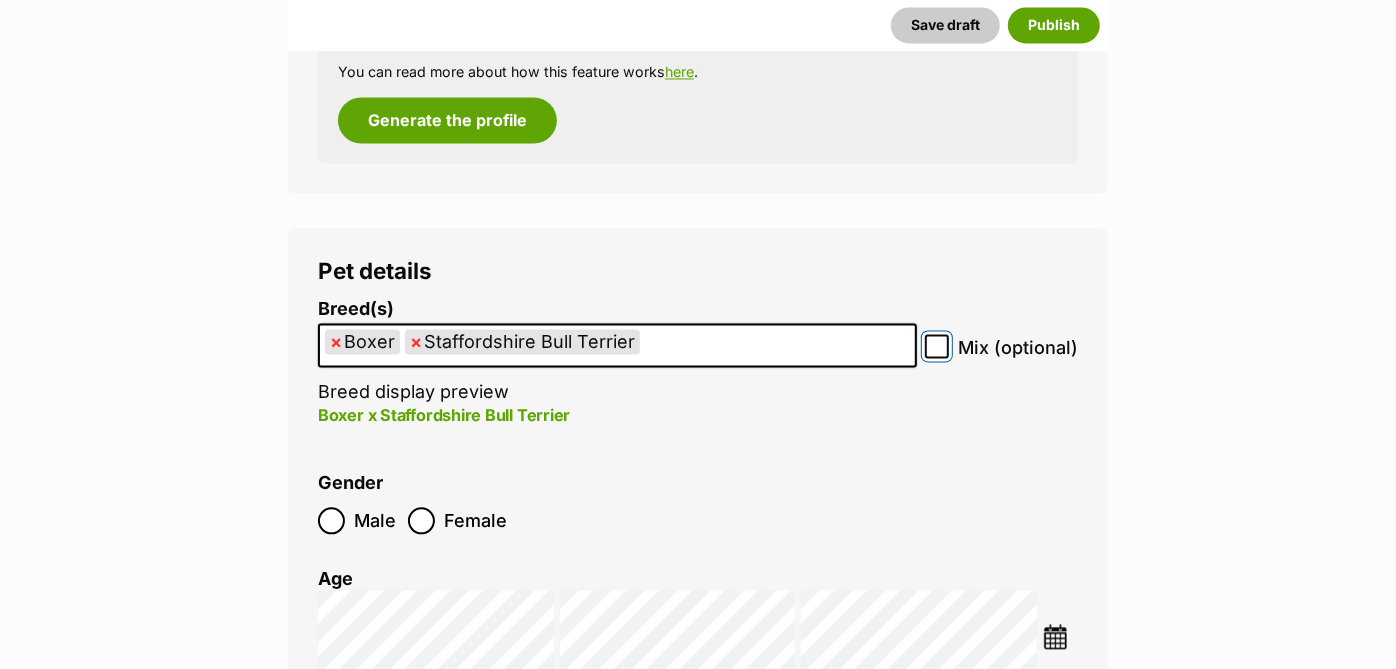 click on "Mix (optional)" at bounding box center (937, 346) 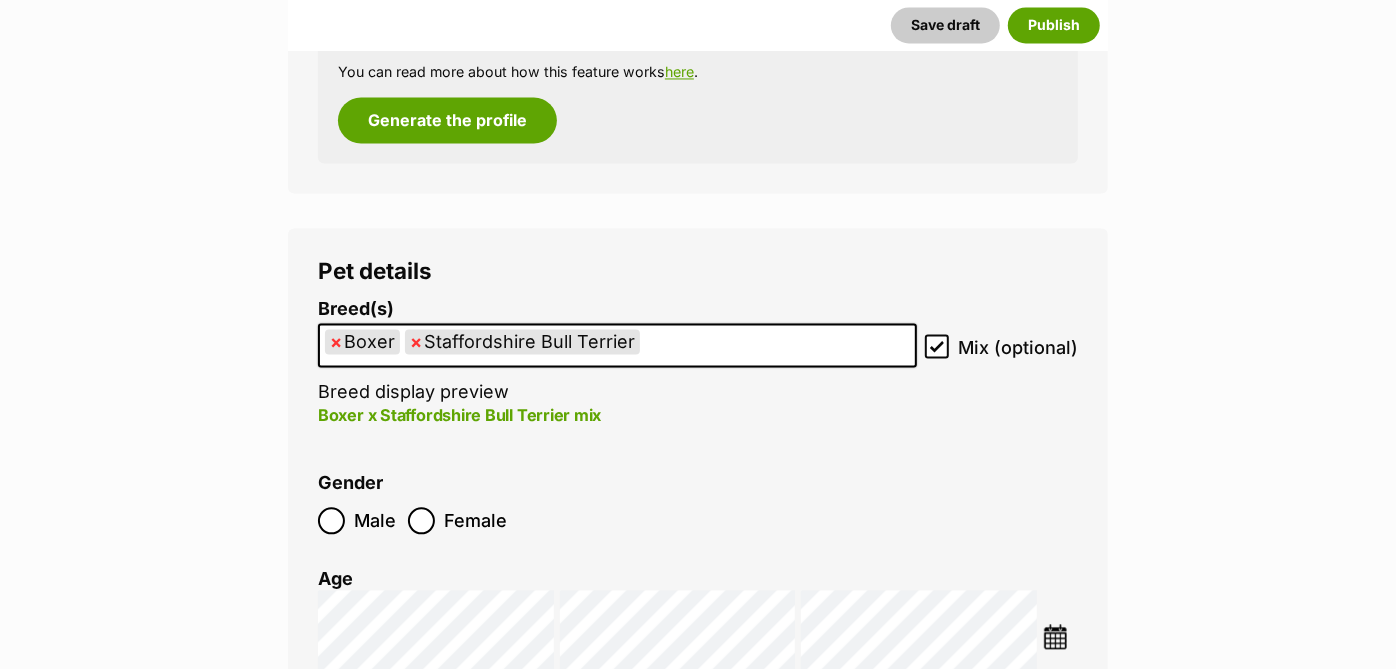 click at bounding box center [1055, 636] 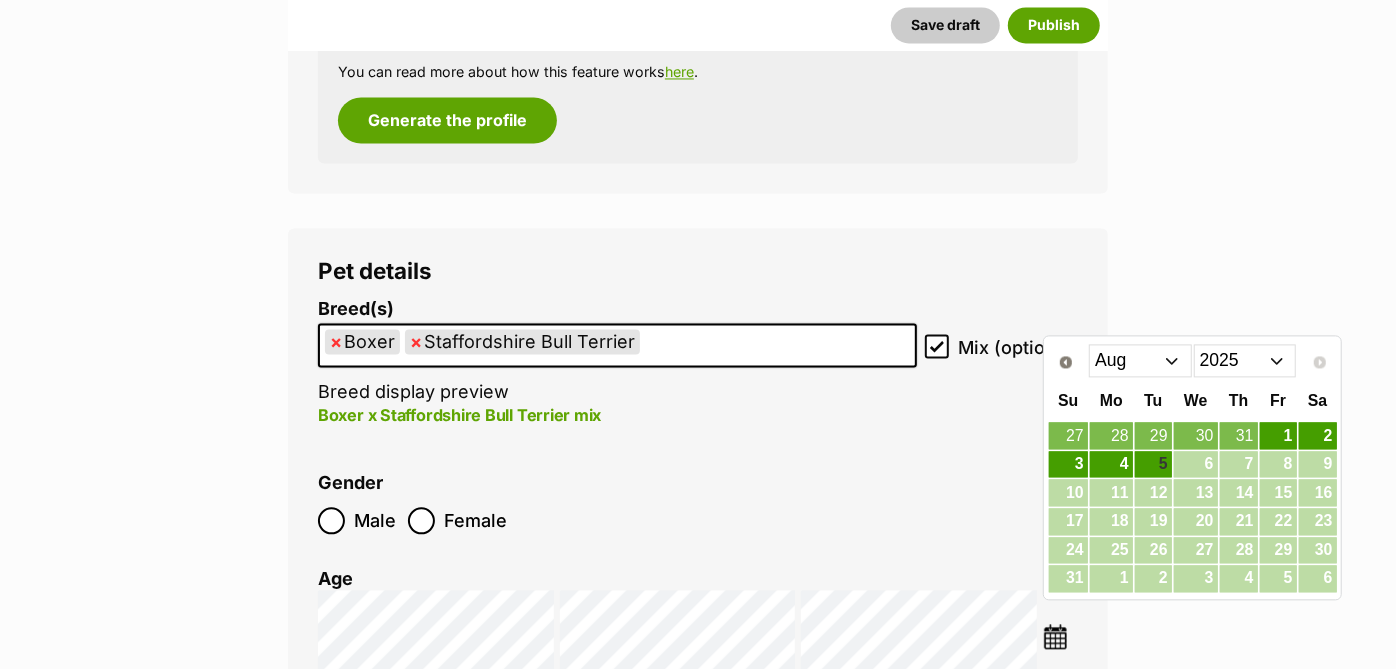 click on "2015 2016 2017 2018 2019 2020 2021 2022 2023 2024 2025" at bounding box center (1245, 360) 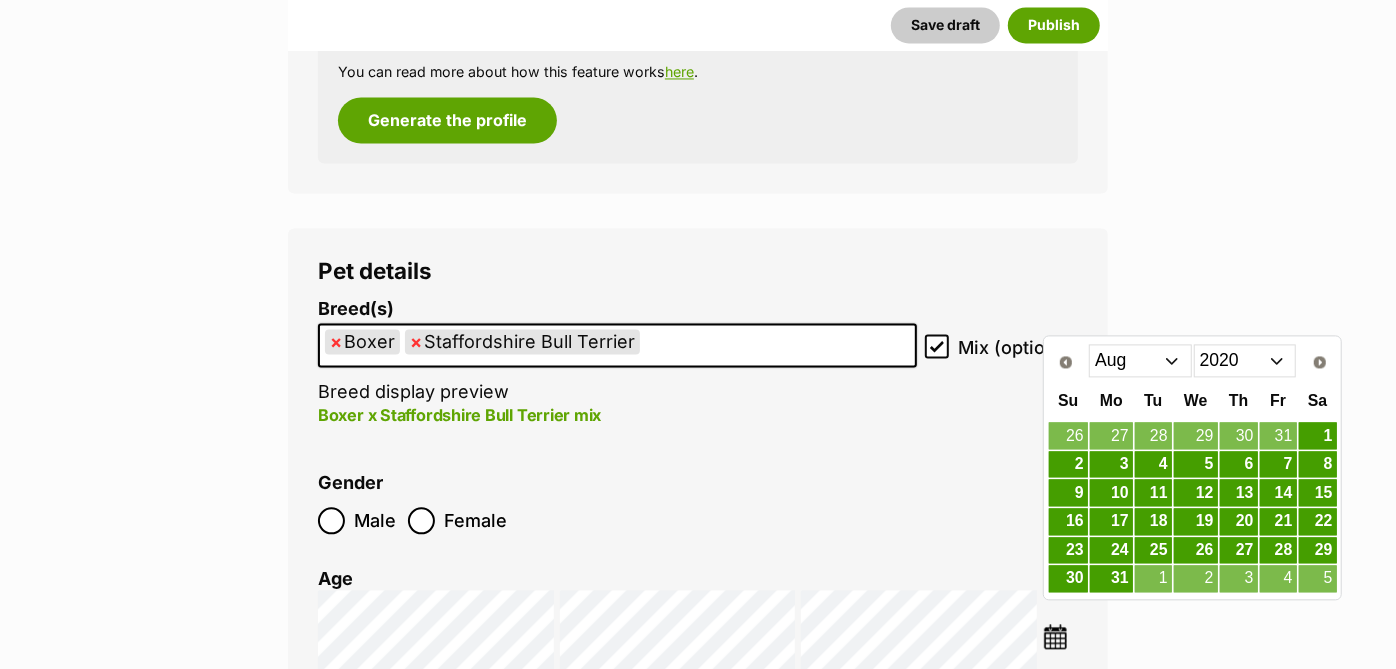 click on "Jan Feb Mar Apr May Jun Jul Aug Sep Oct Nov Dec" at bounding box center [1140, 360] 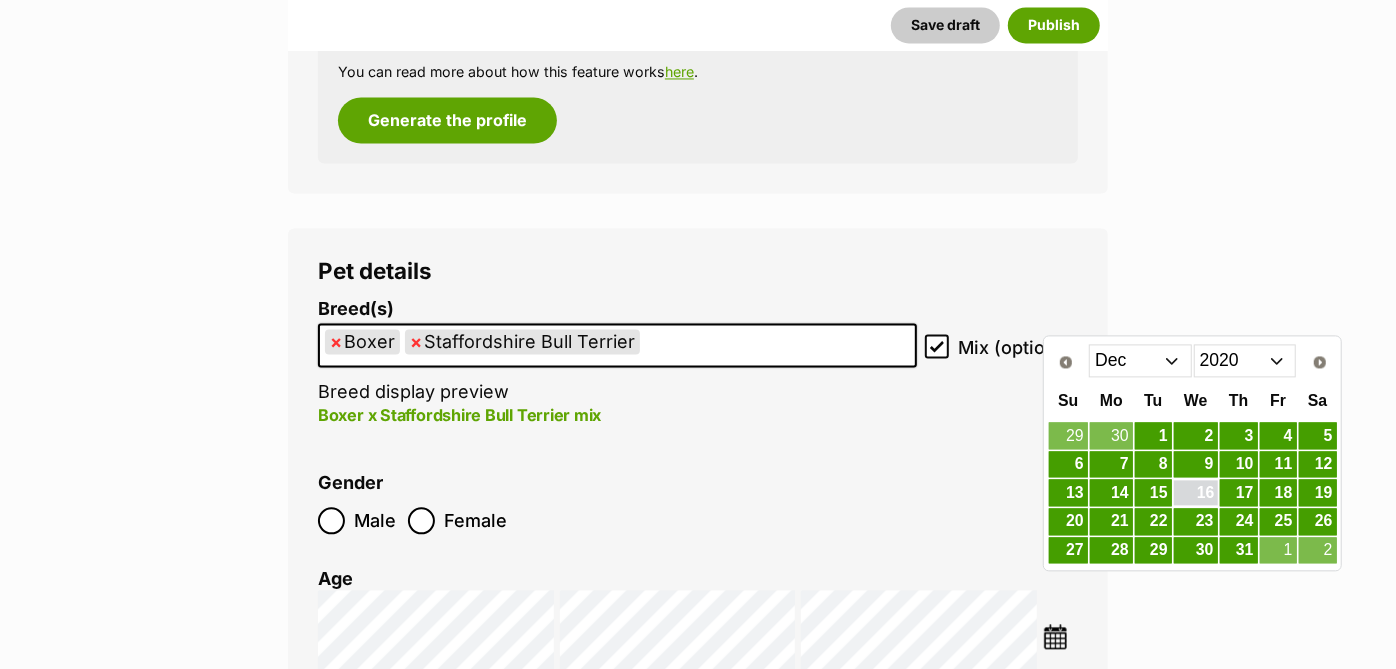 click on "16" at bounding box center [1196, 492] 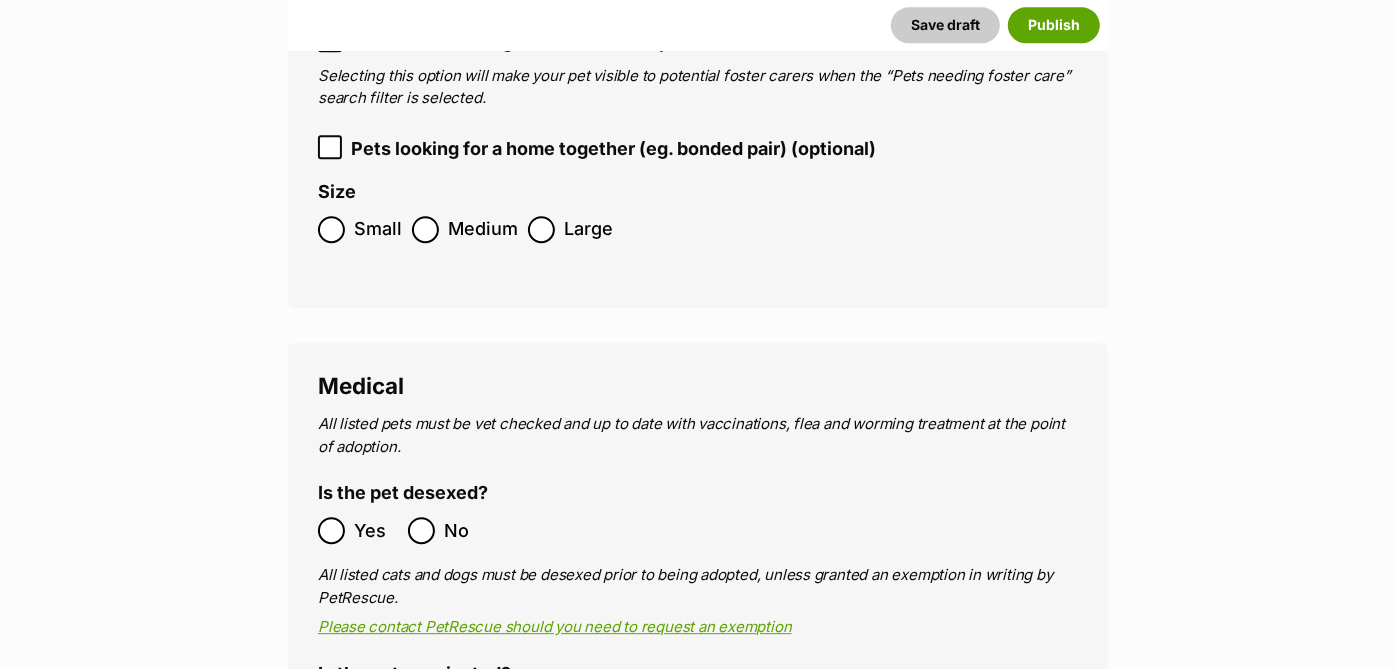 scroll, scrollTop: 3354, scrollLeft: 0, axis: vertical 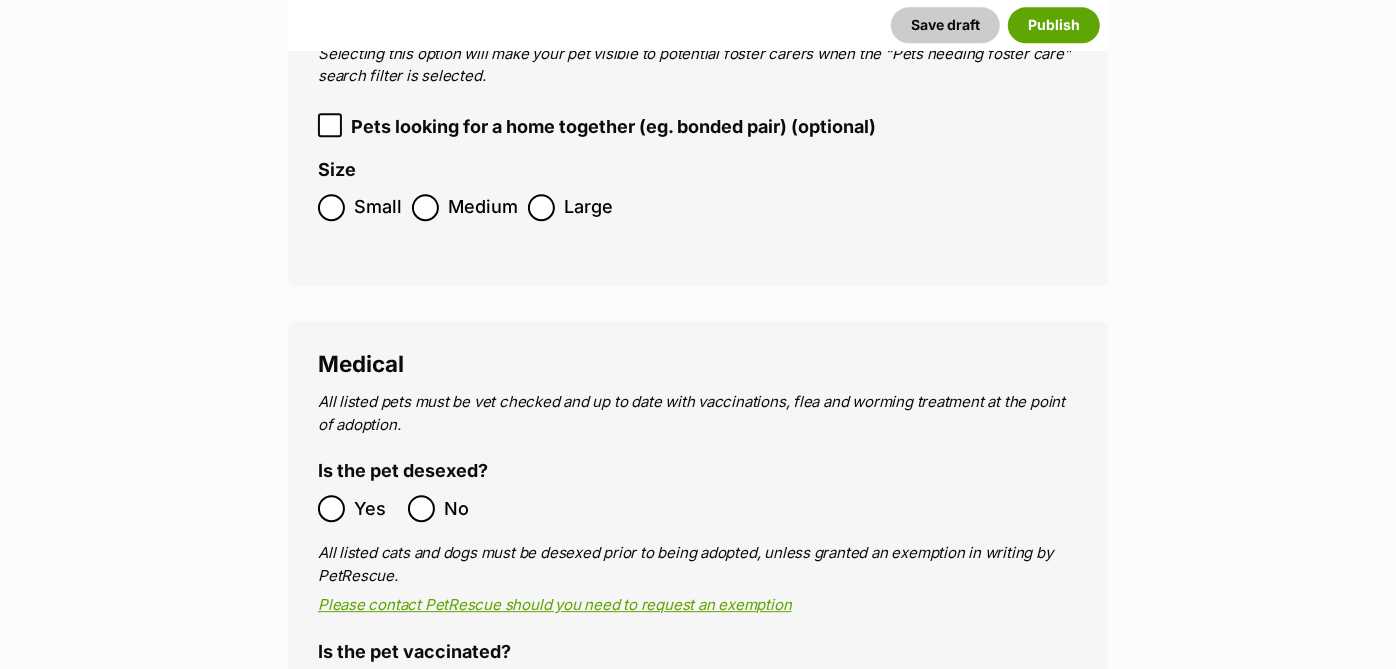 click on "Yes" at bounding box center (358, 508) 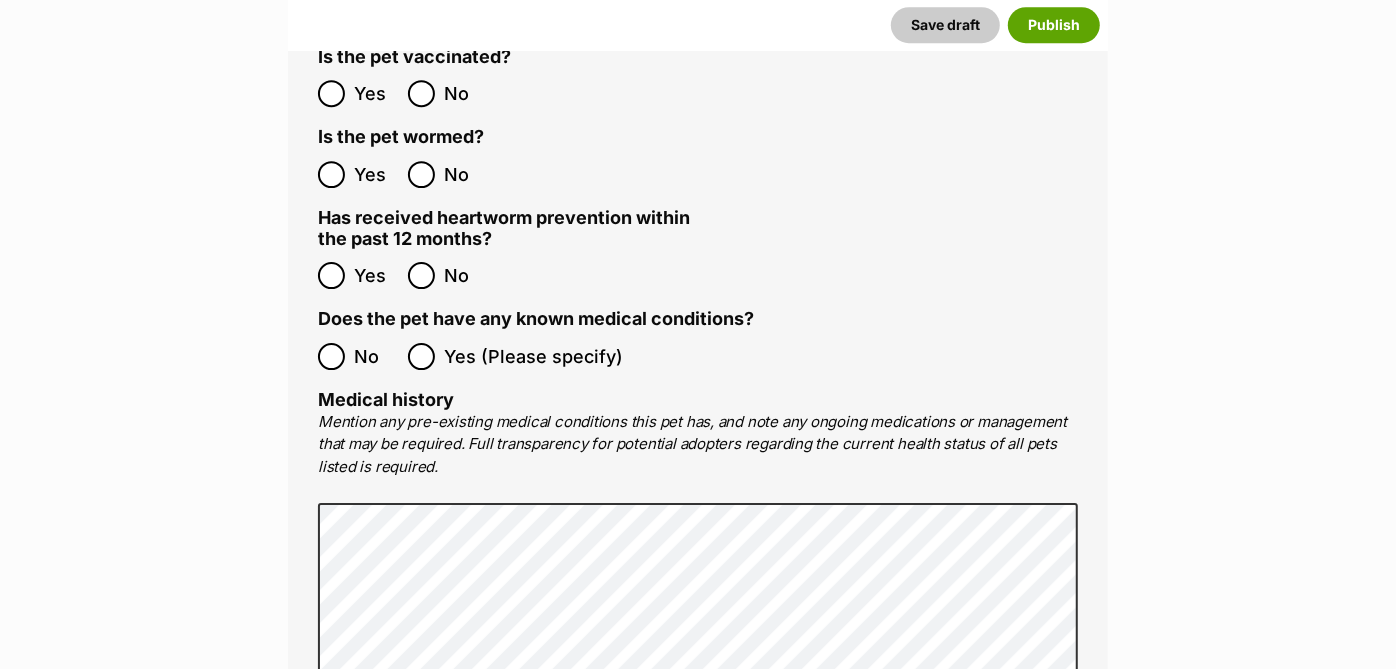 scroll, scrollTop: 3905, scrollLeft: 0, axis: vertical 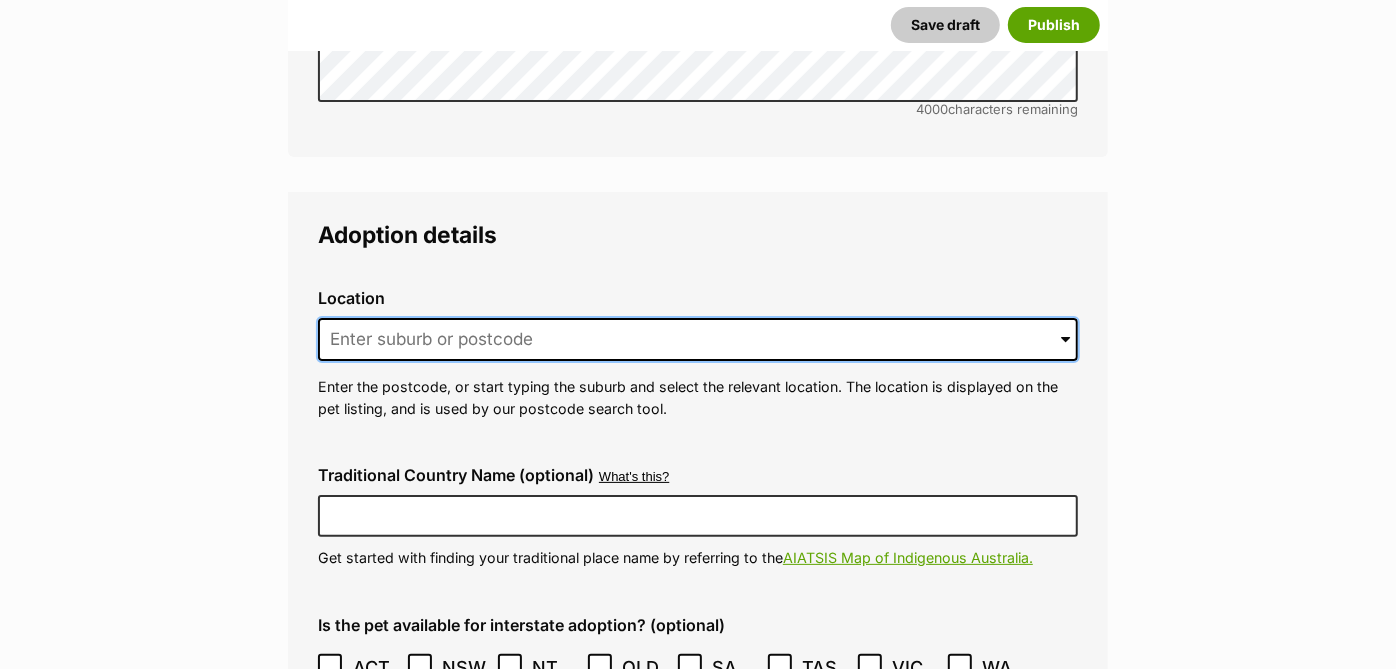 click at bounding box center [698, 340] 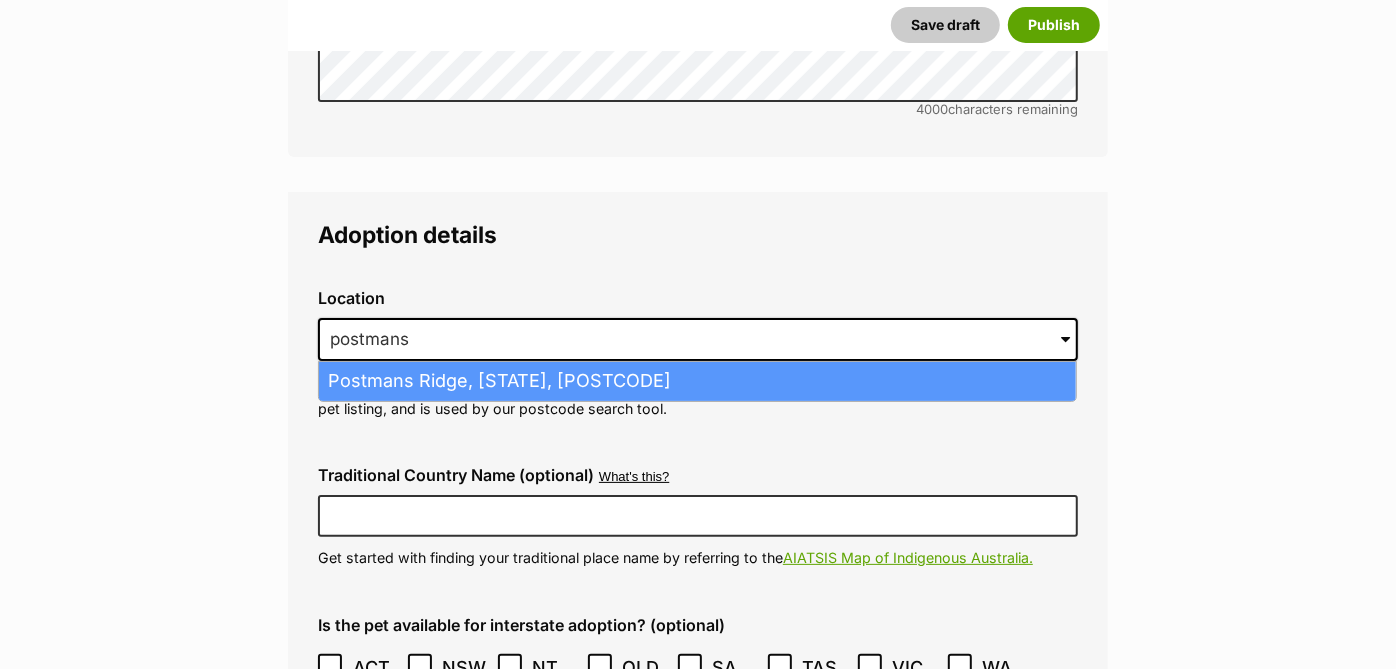click on "Postmans Ridge, [STATE], [POSTCODE]" at bounding box center (697, 381) 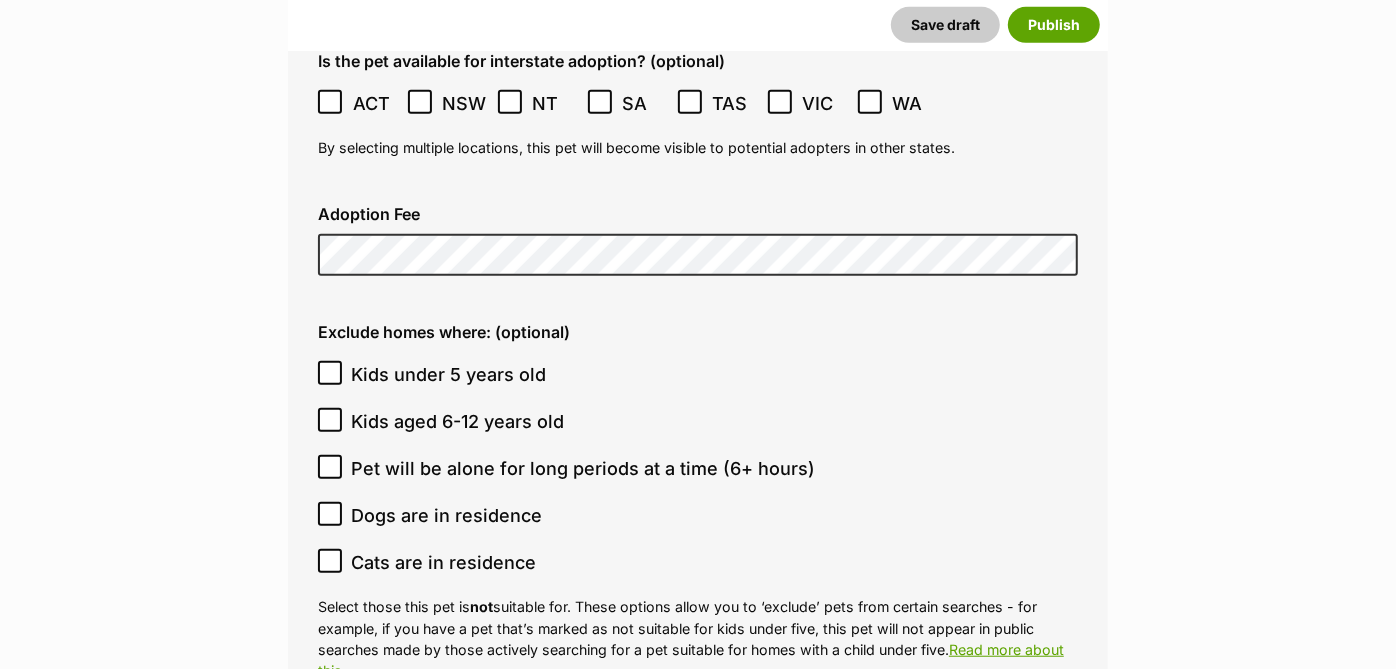 scroll, scrollTop: 5408, scrollLeft: 0, axis: vertical 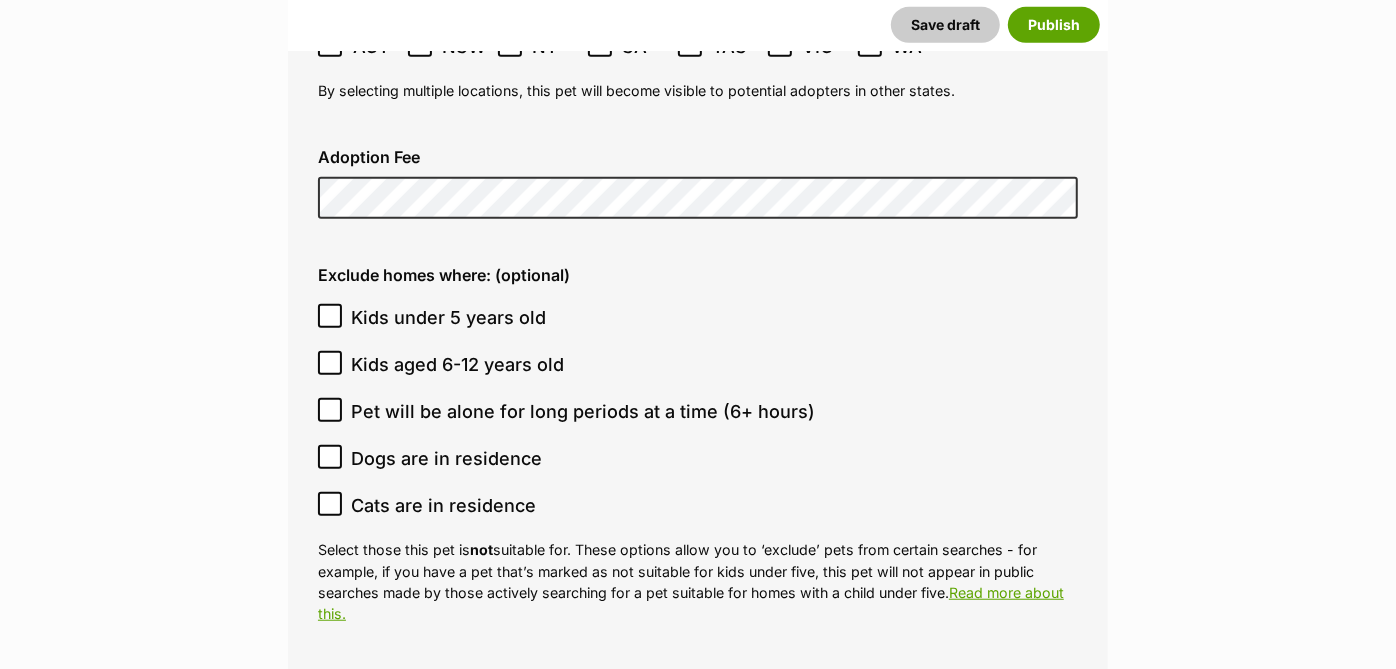 click 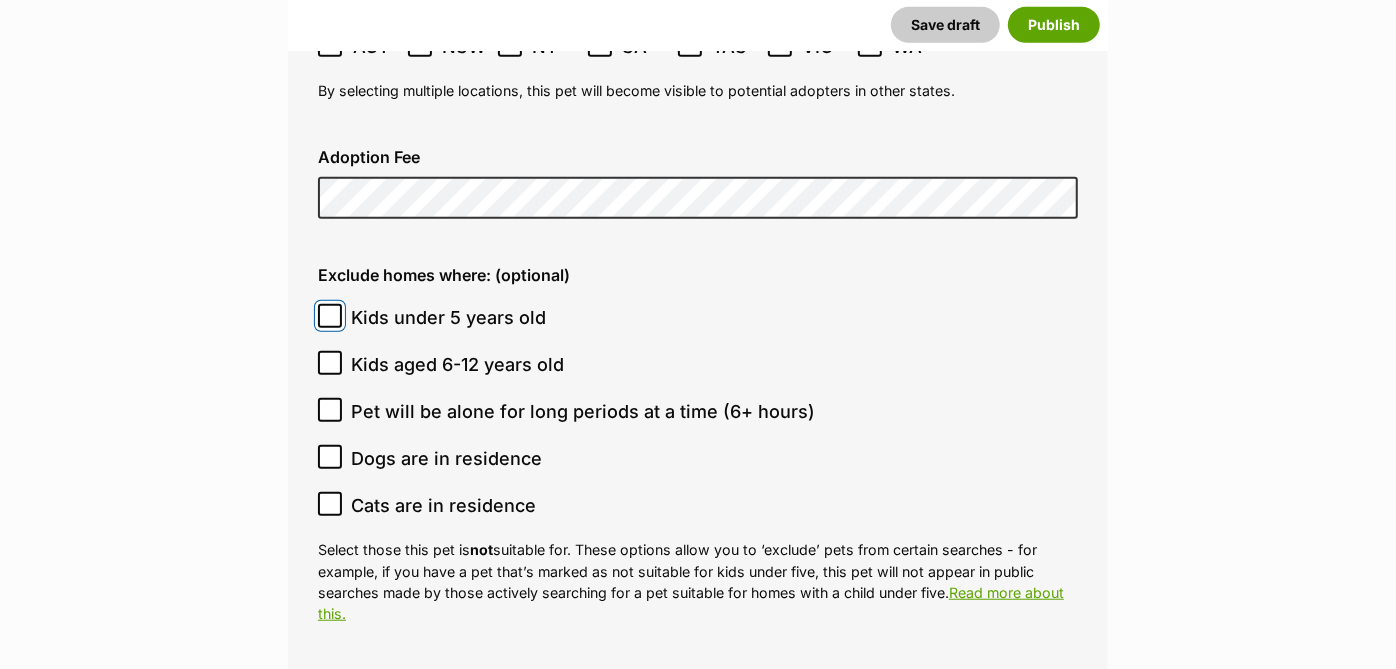 click on "Kids under 5 years old" at bounding box center [330, 316] 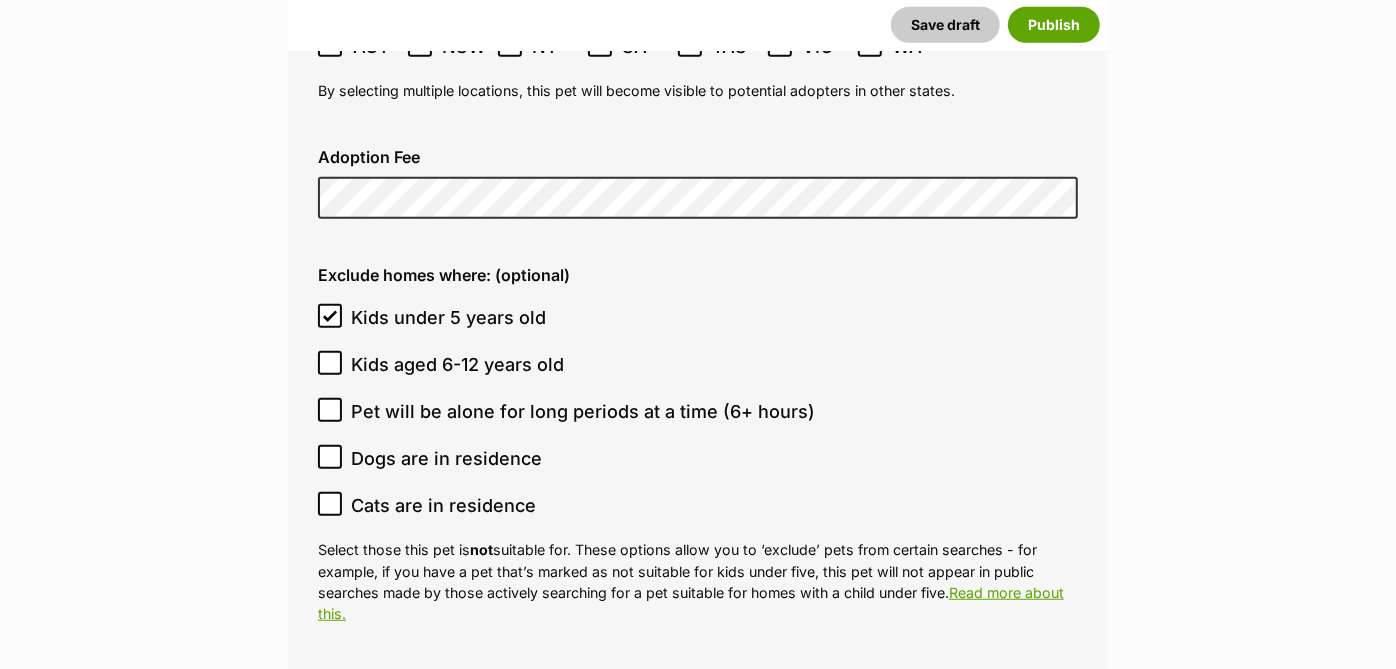 click 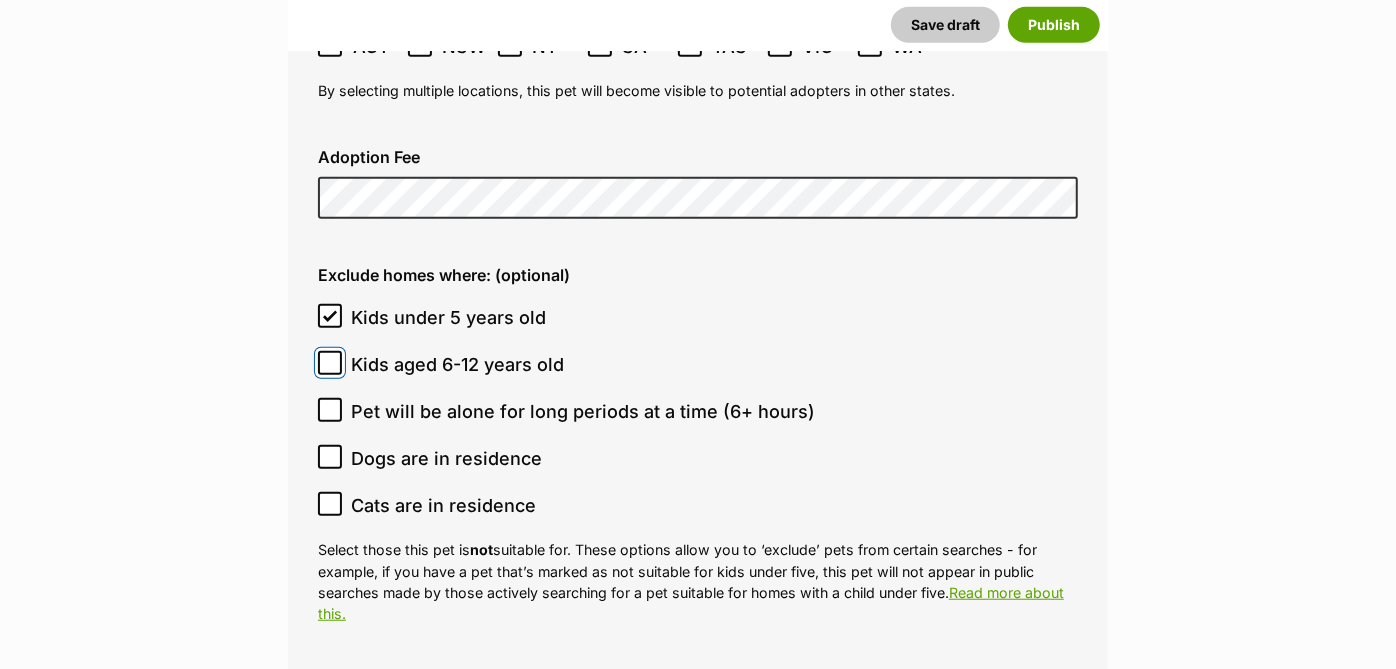 click on "Kids aged 6-12 years old" at bounding box center (330, 363) 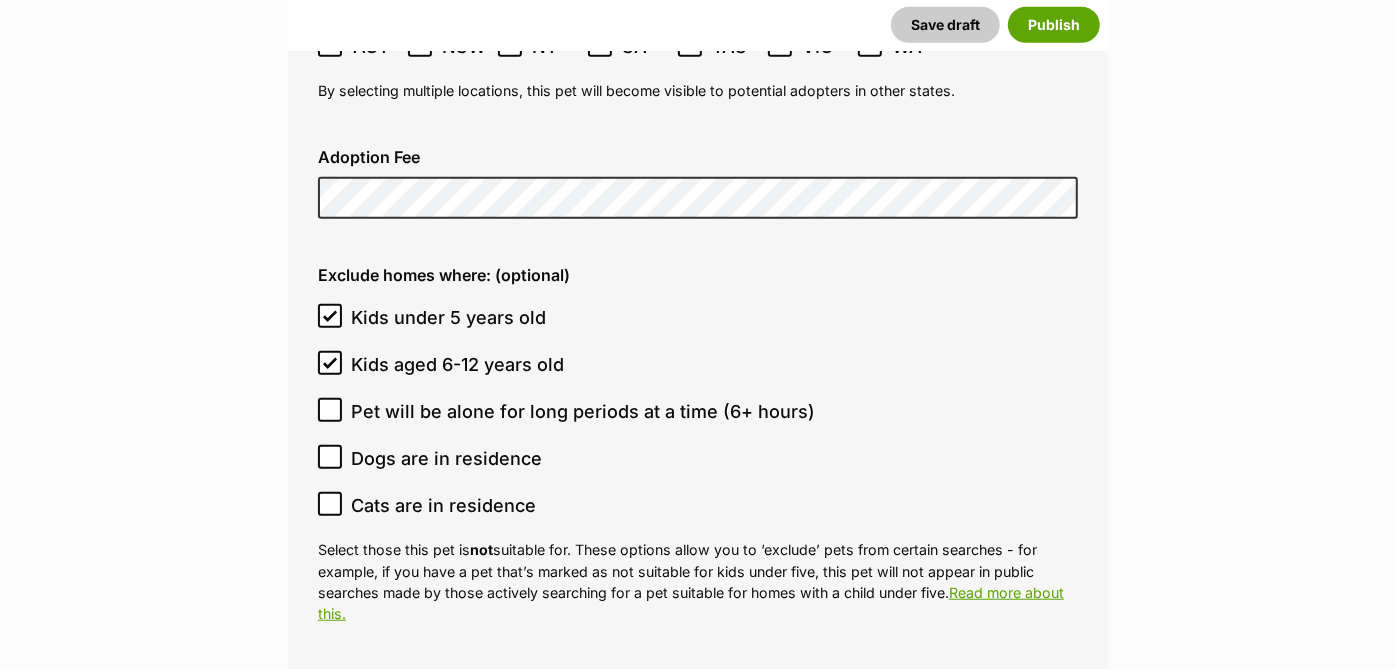 click 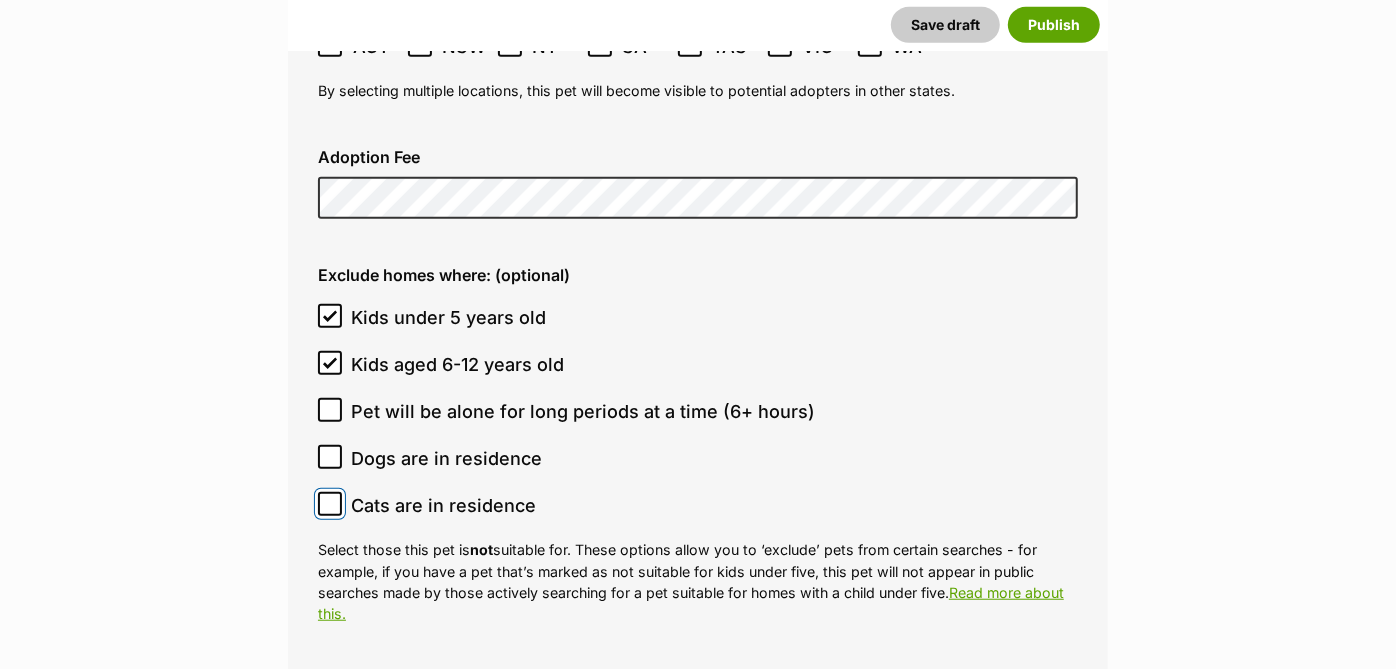 click on "Cats are in residence" at bounding box center (330, 504) 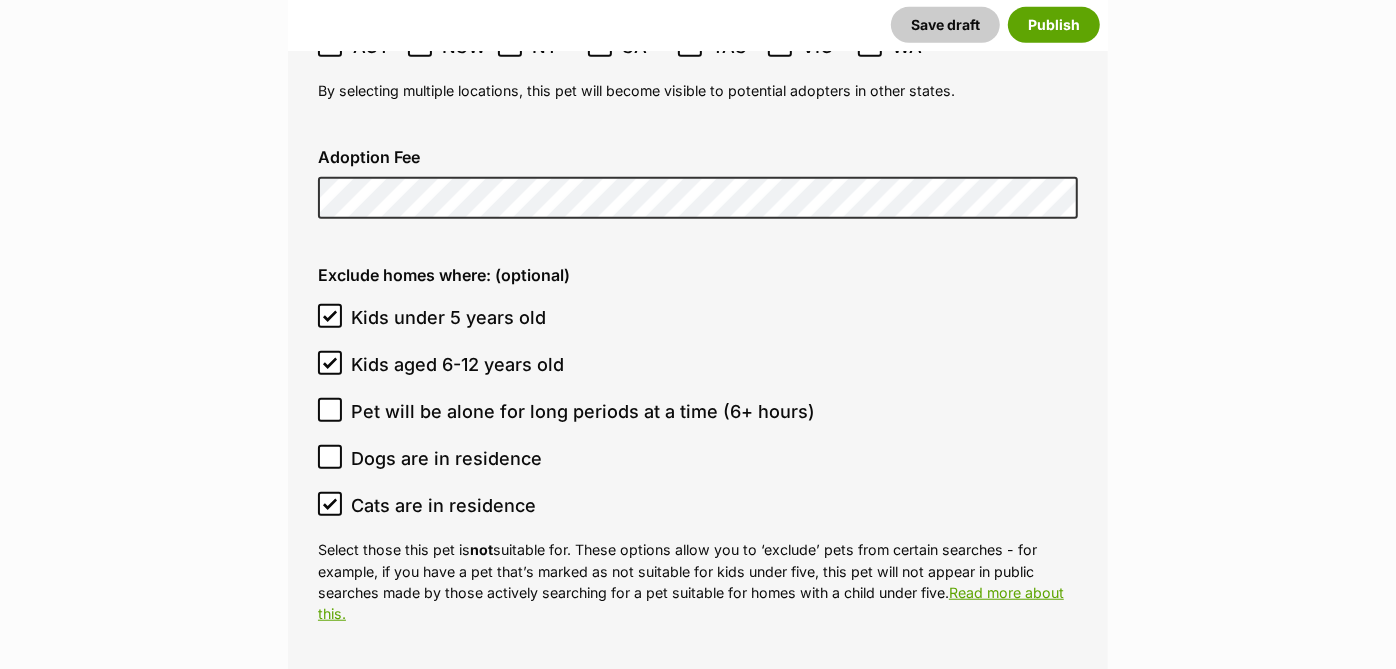click 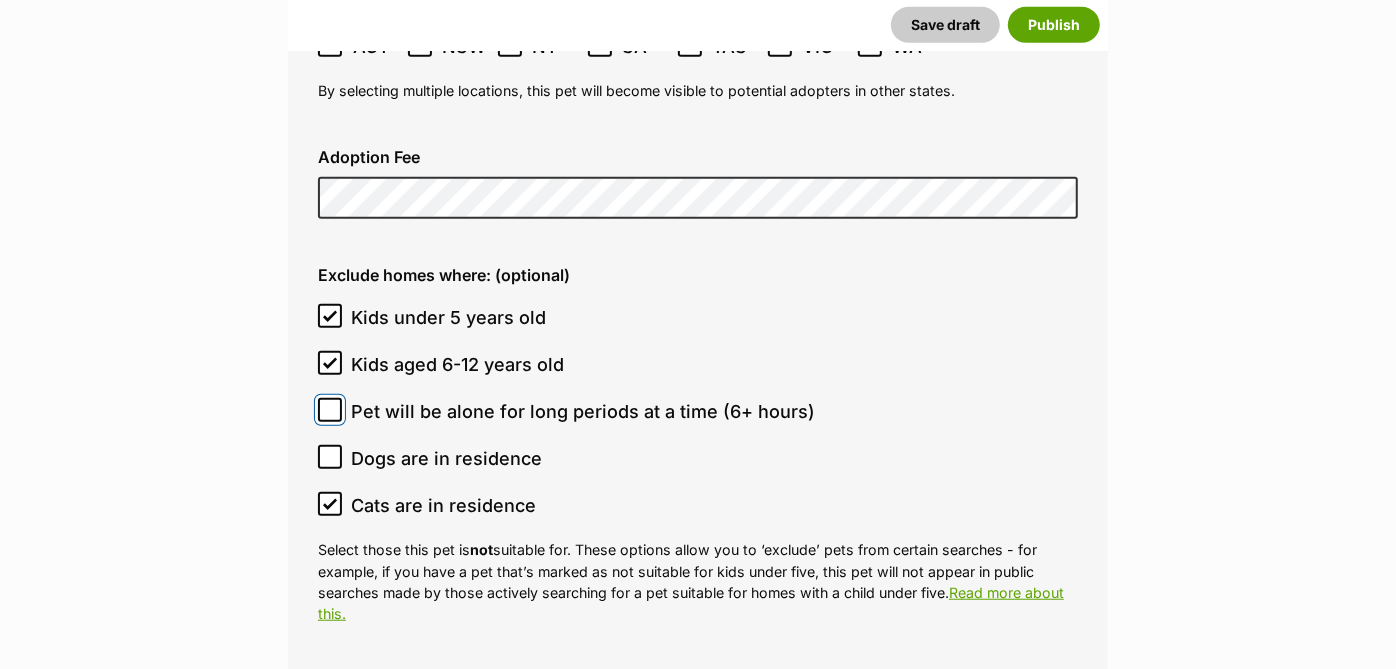 click on "Pet will be alone for long periods at a time (6+ hours)" at bounding box center (330, 410) 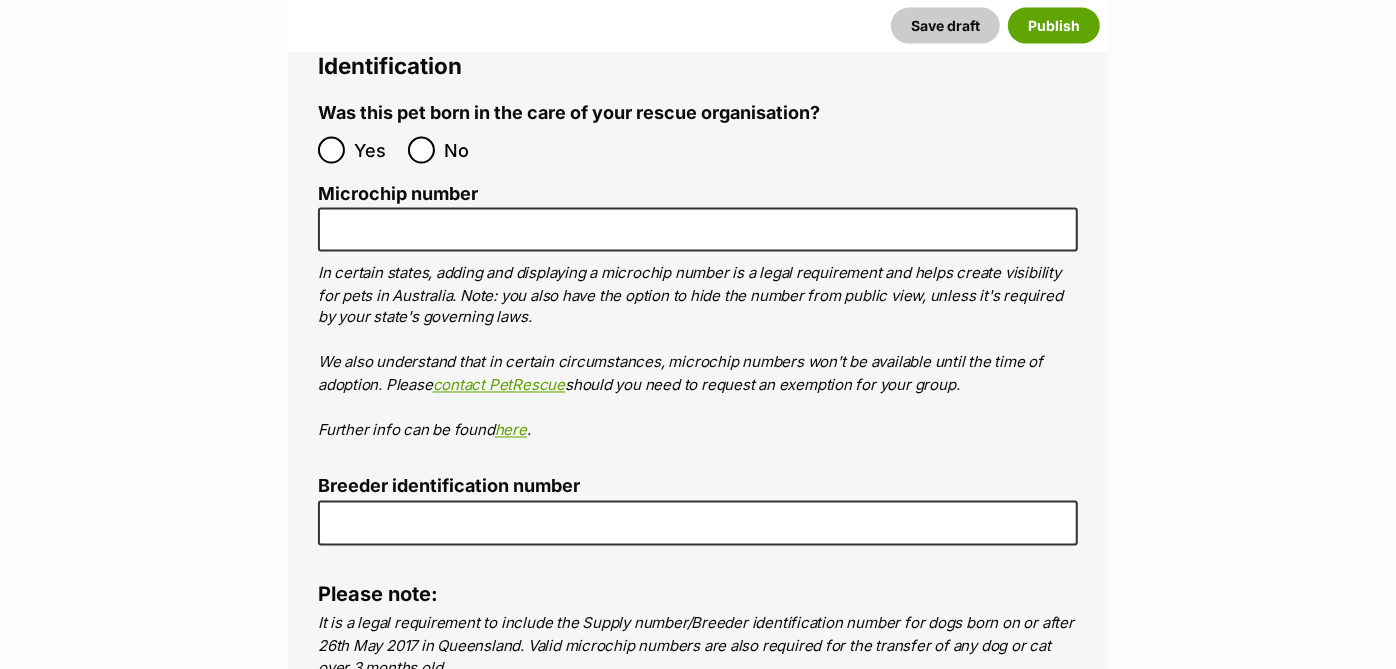 scroll, scrollTop: 6796, scrollLeft: 0, axis: vertical 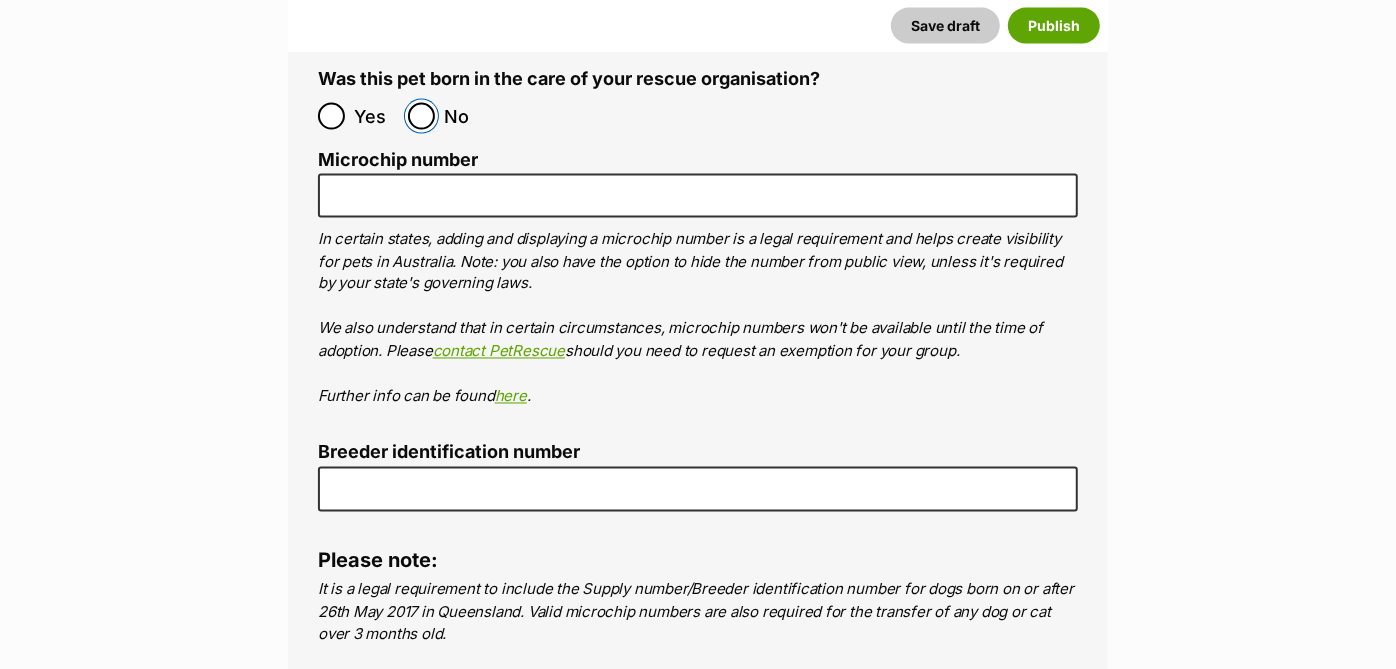 click on "No" at bounding box center (421, 116) 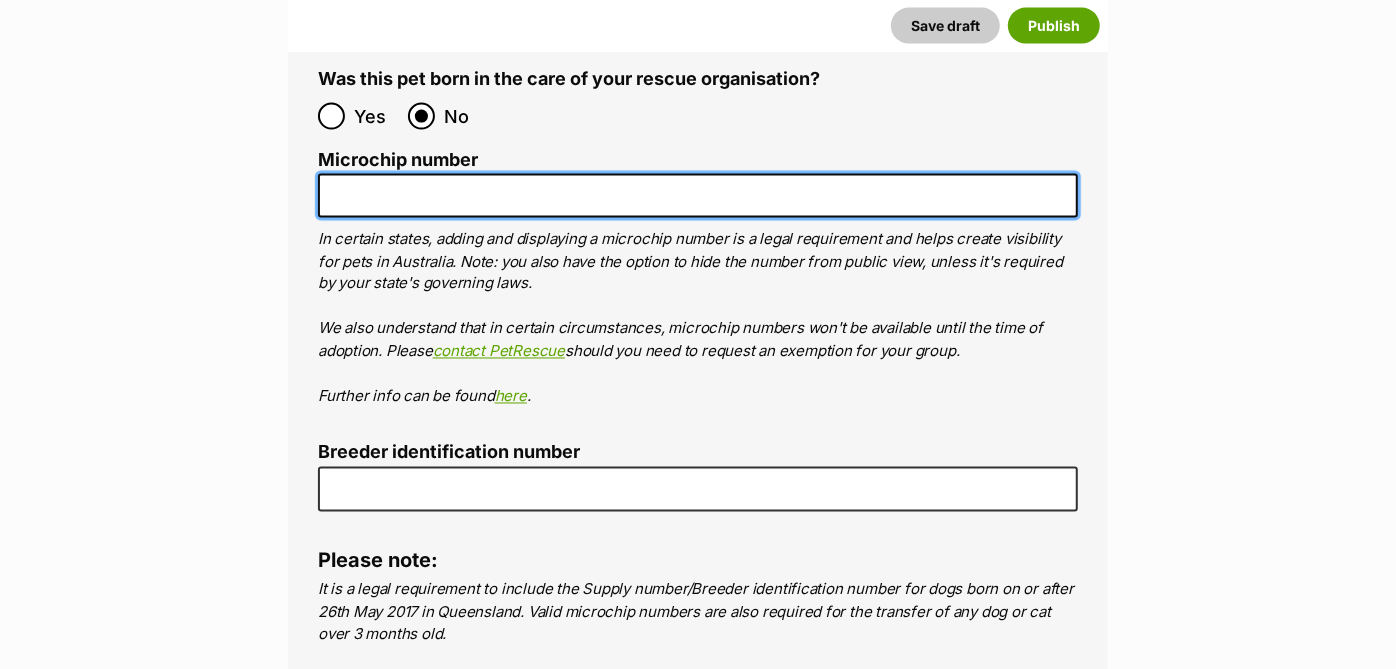 click on "Microchip number" at bounding box center [698, 196] 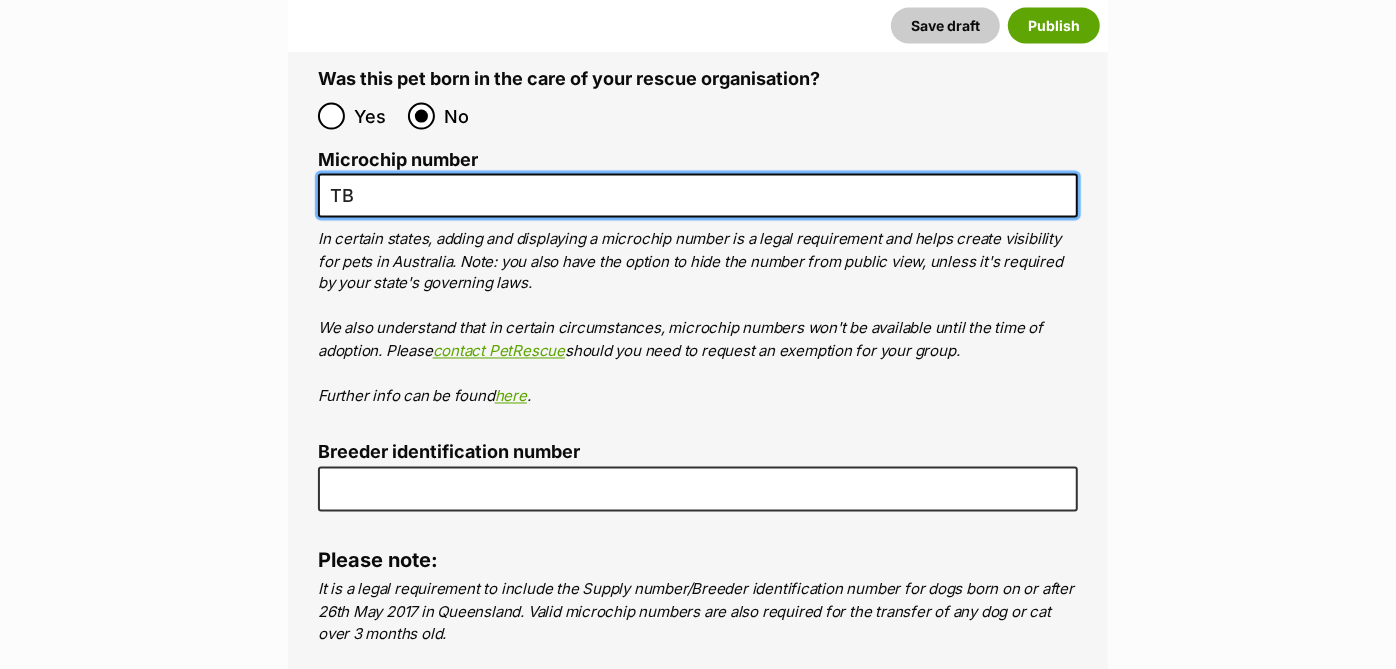 type on "TBA" 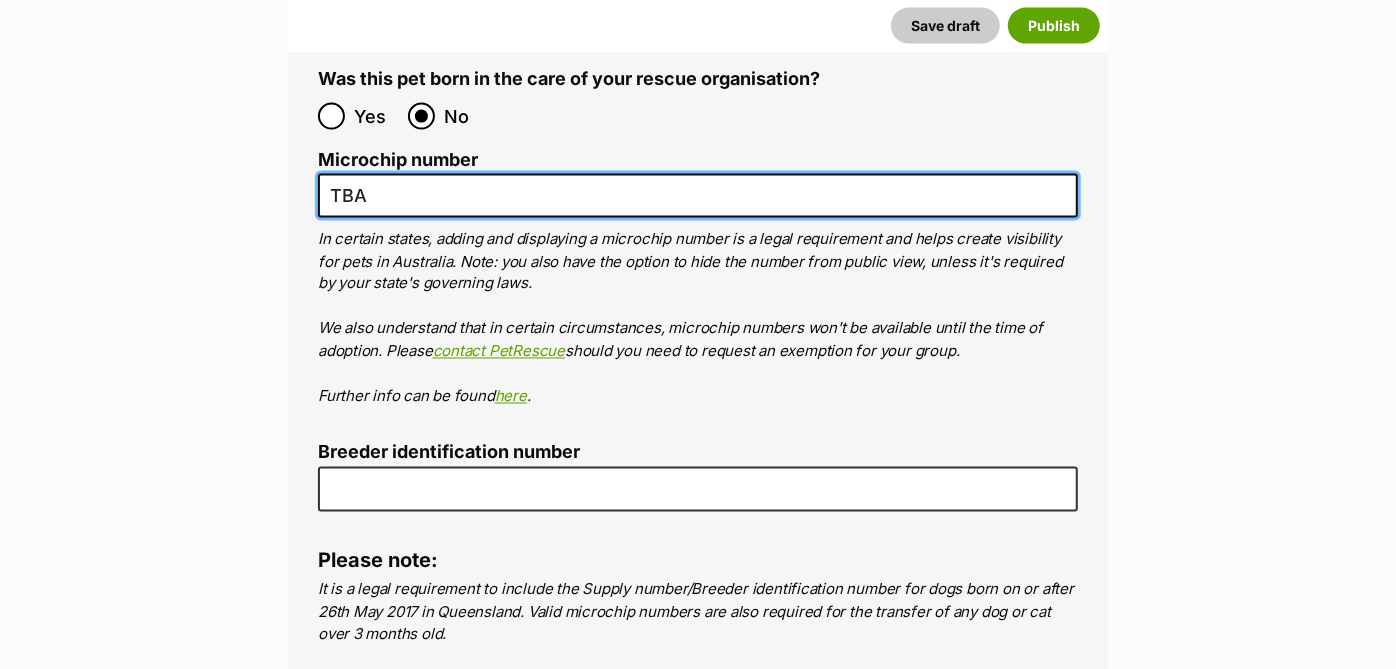 drag, startPoint x: 391, startPoint y: 191, endPoint x: 305, endPoint y: 185, distance: 86.209045 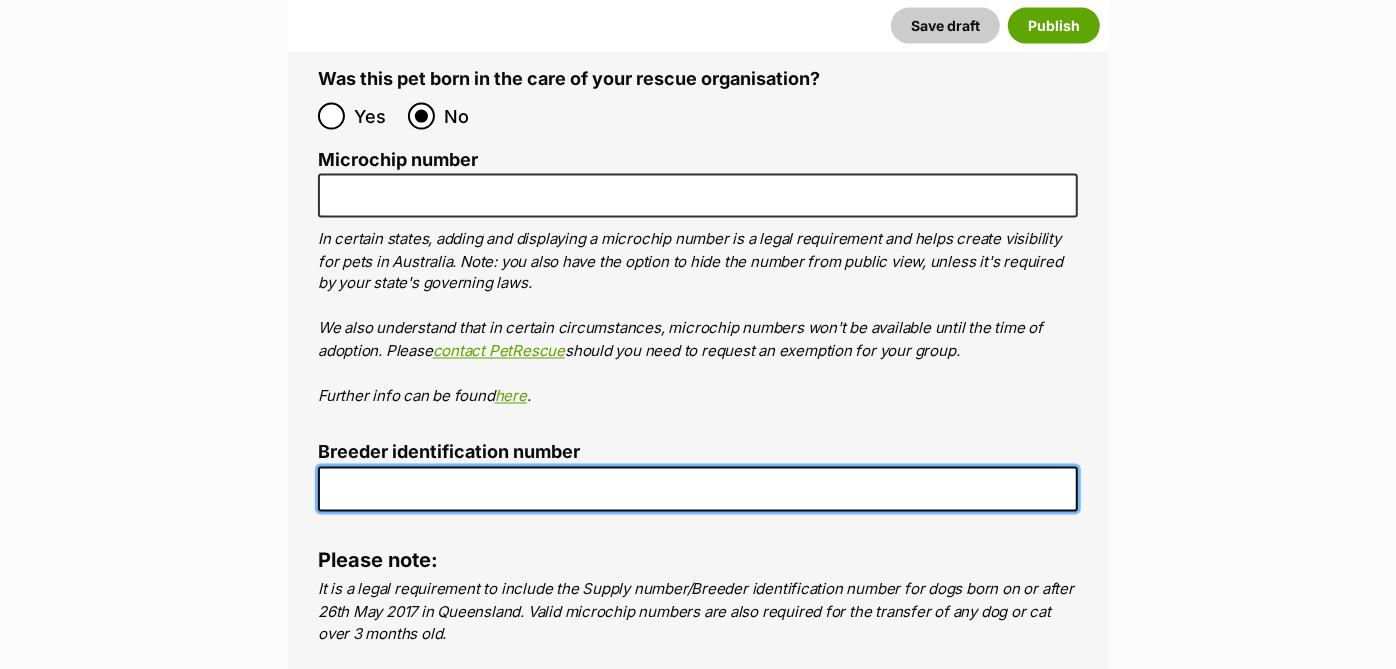 click on "Breeder identification number" at bounding box center [698, 489] 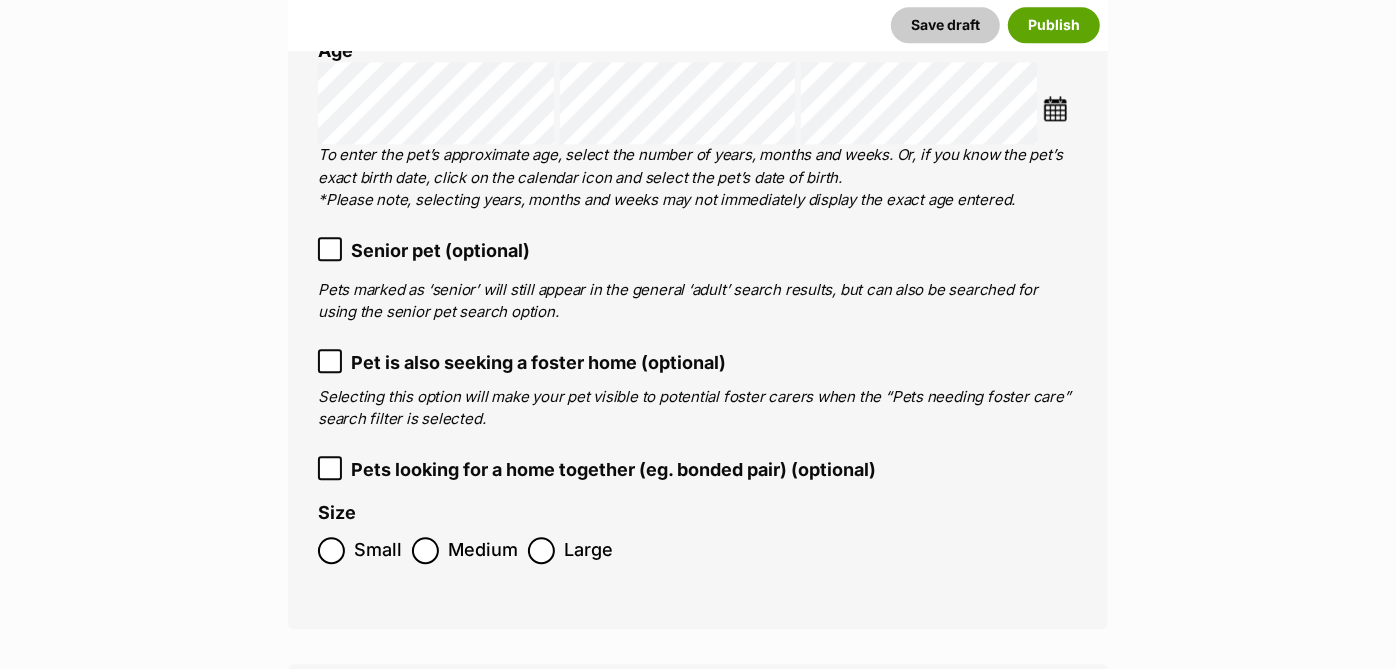 scroll, scrollTop: 2783, scrollLeft: 0, axis: vertical 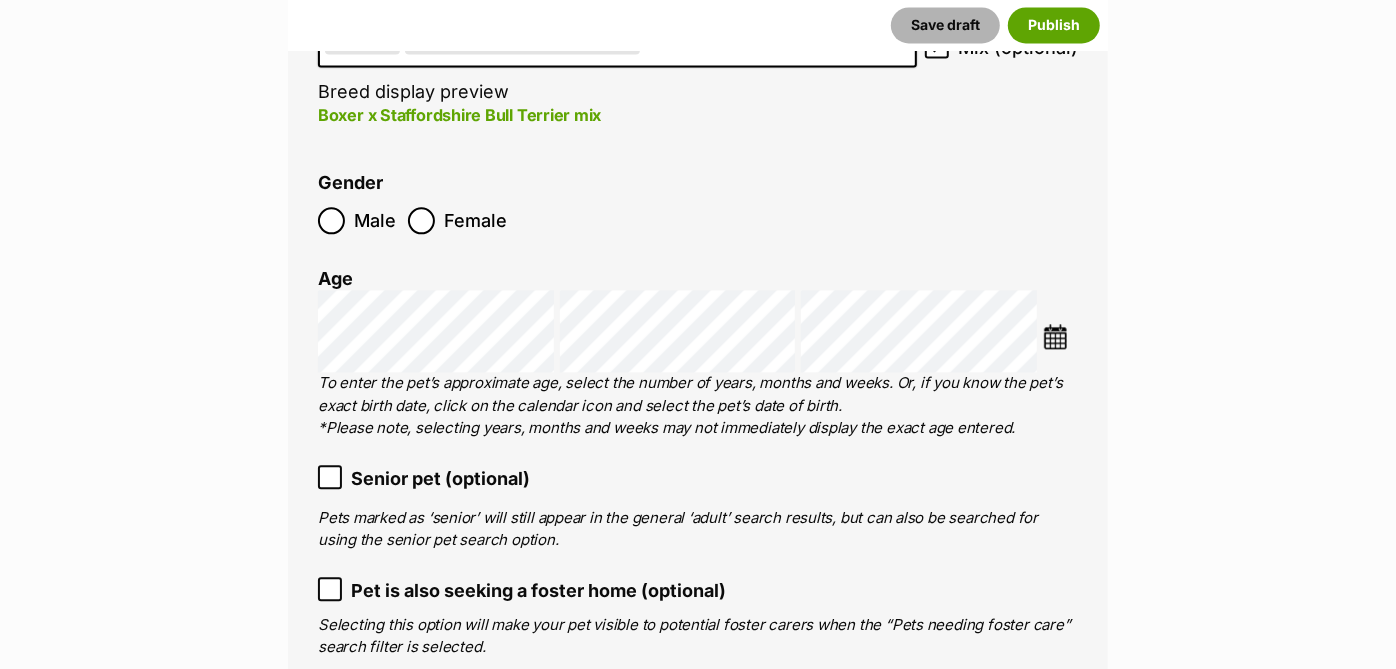 click on "Save draft" at bounding box center (945, 25) 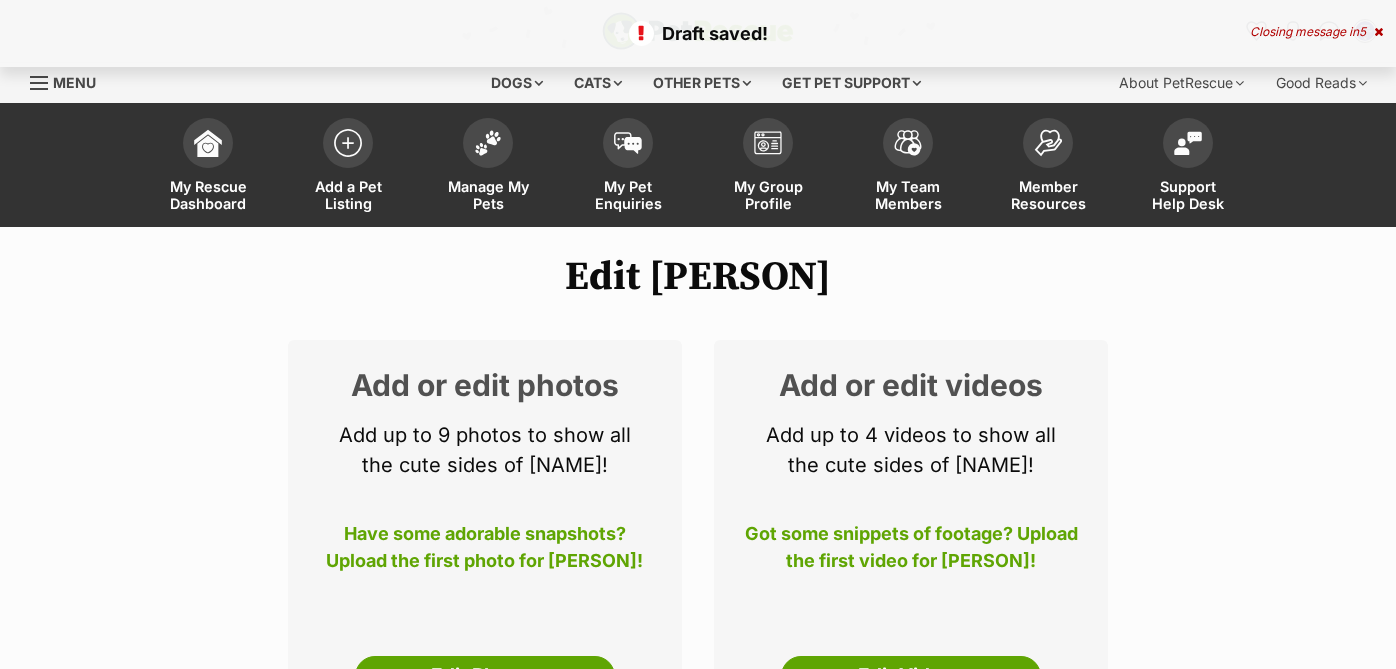 scroll, scrollTop: 0, scrollLeft: 0, axis: both 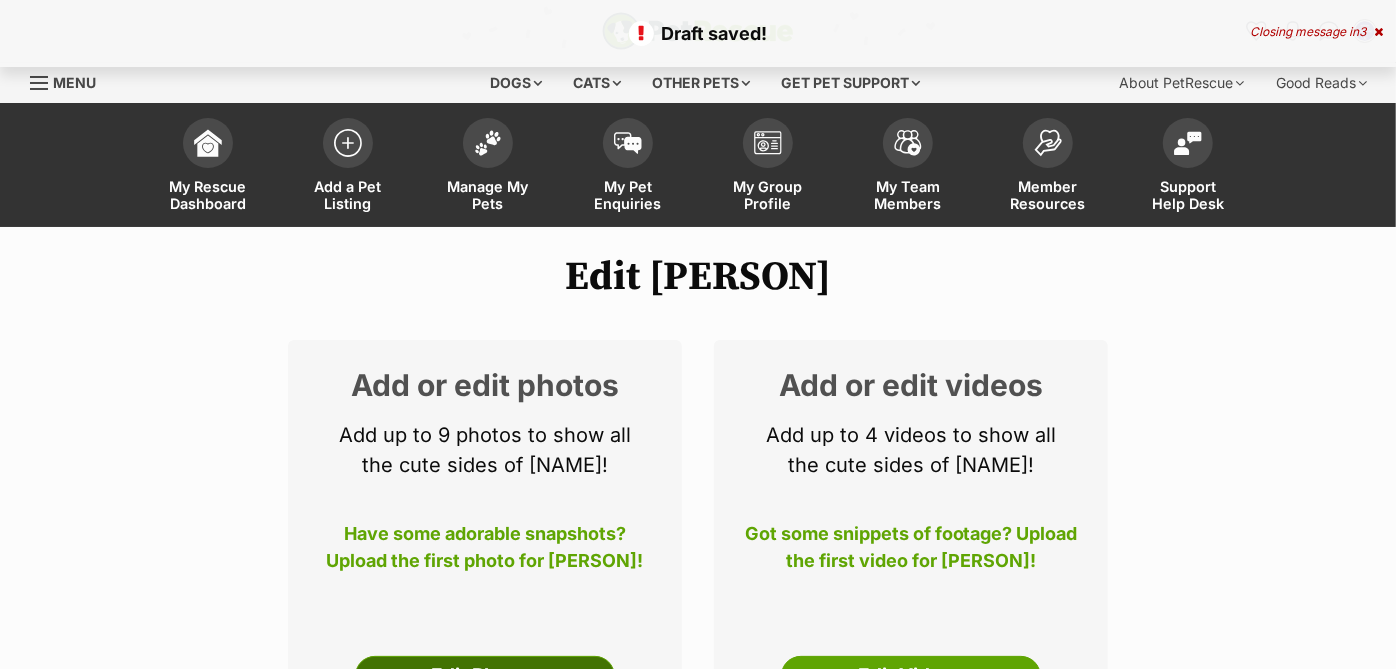 click on "Edit Photos" at bounding box center [485, 676] 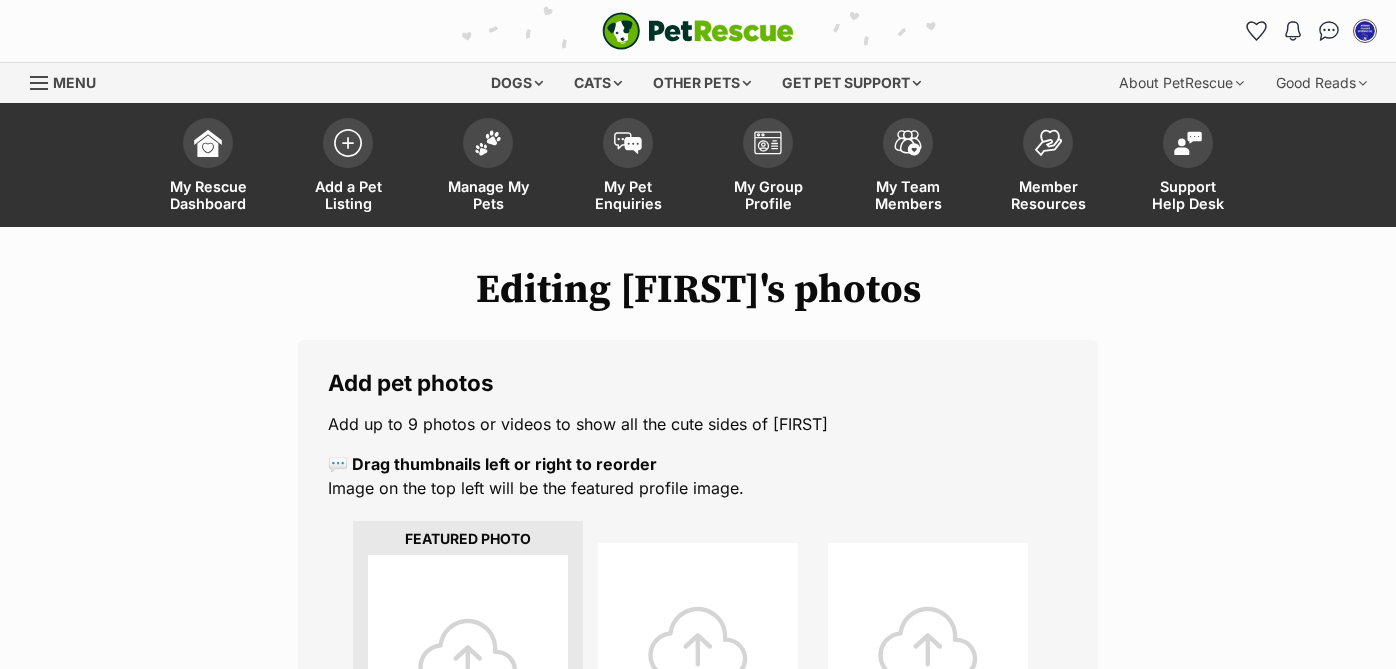 scroll, scrollTop: 0, scrollLeft: 0, axis: both 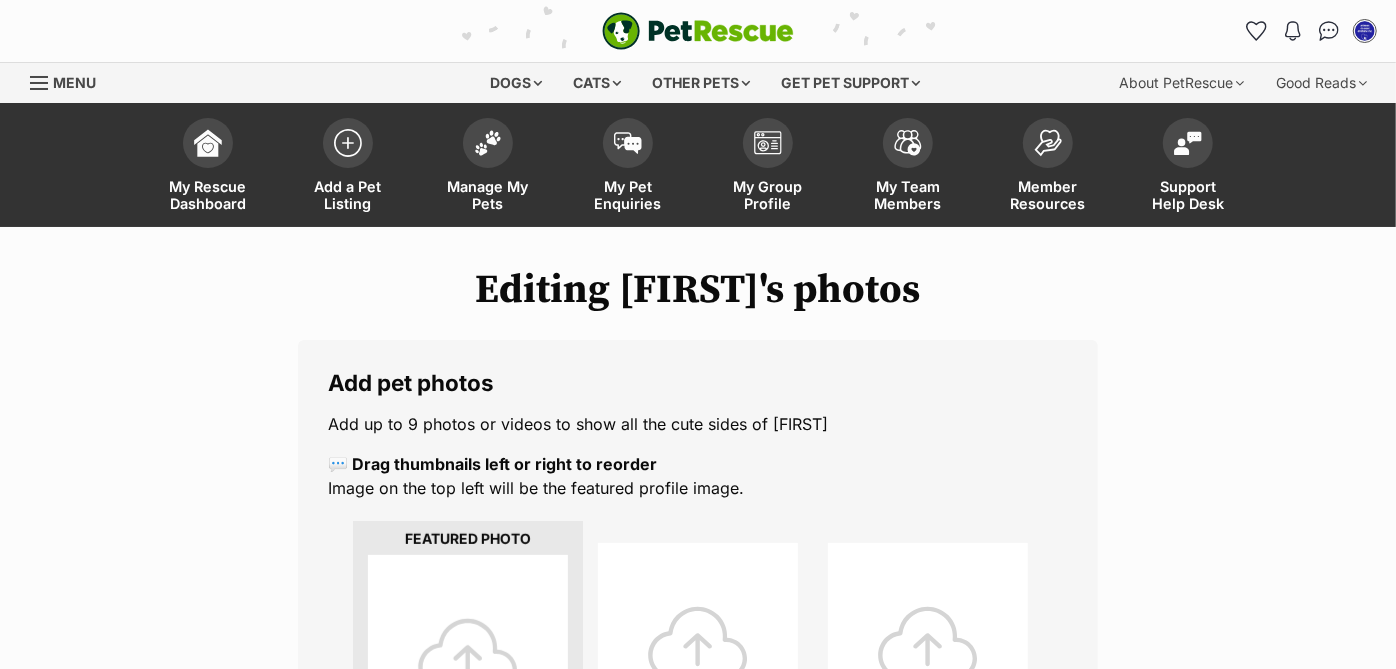 click at bounding box center [468, 655] 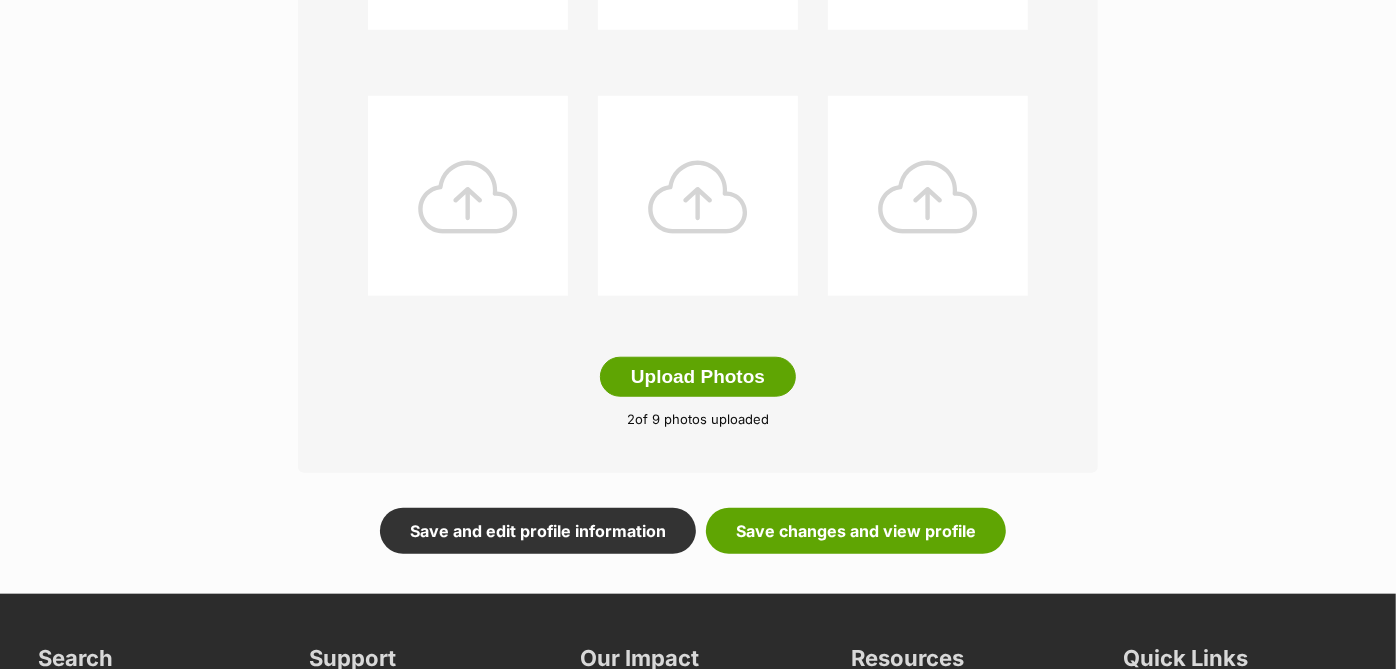 scroll, scrollTop: 1026, scrollLeft: 0, axis: vertical 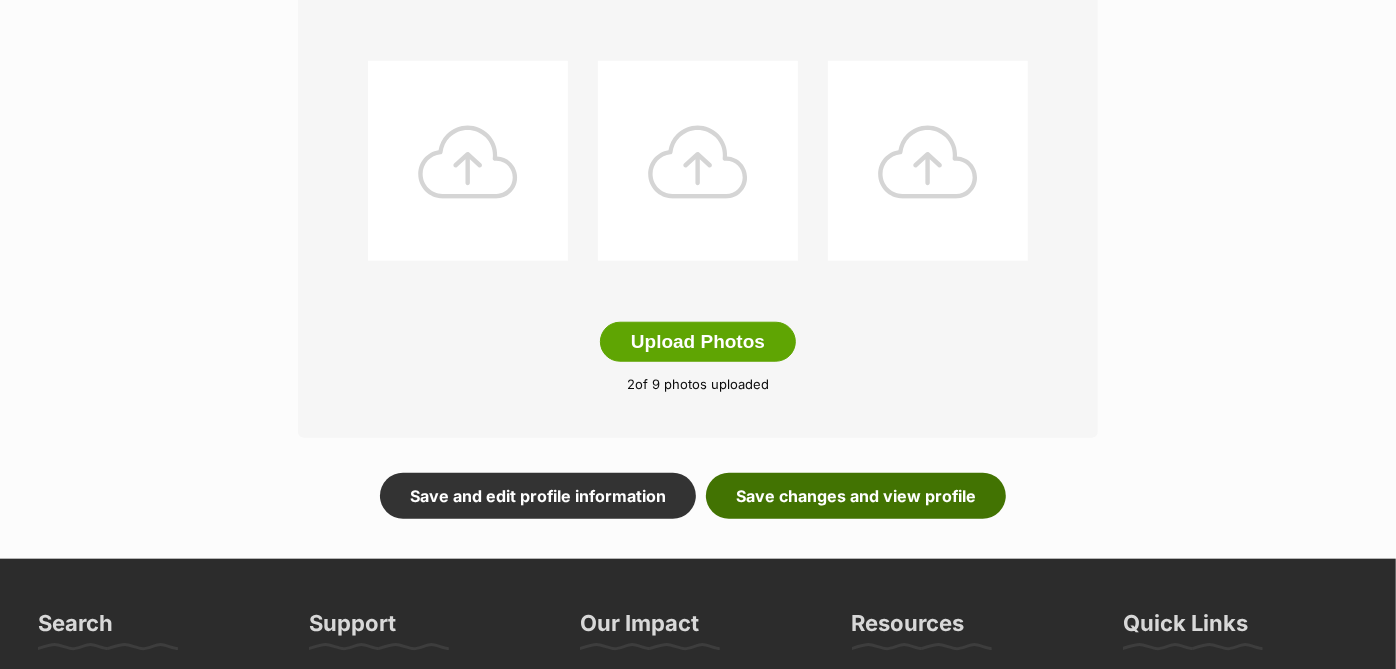 click on "Save changes and view profile" at bounding box center [856, 496] 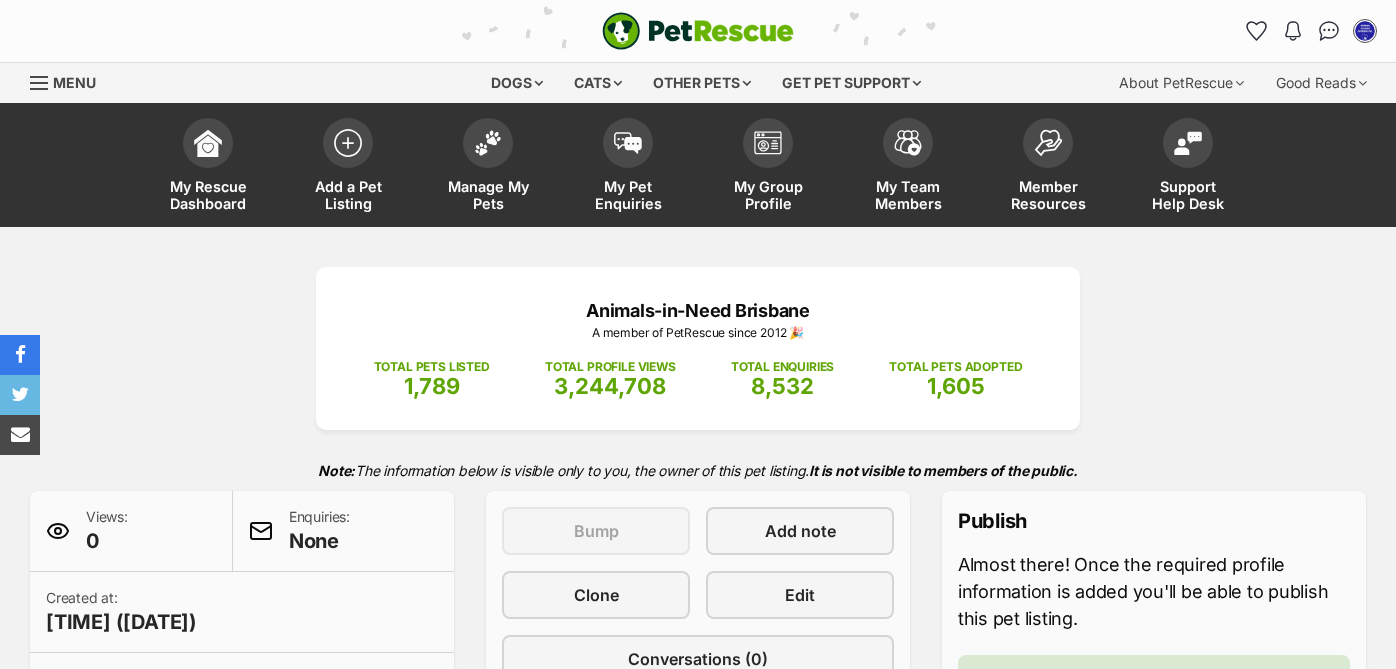scroll, scrollTop: 0, scrollLeft: 0, axis: both 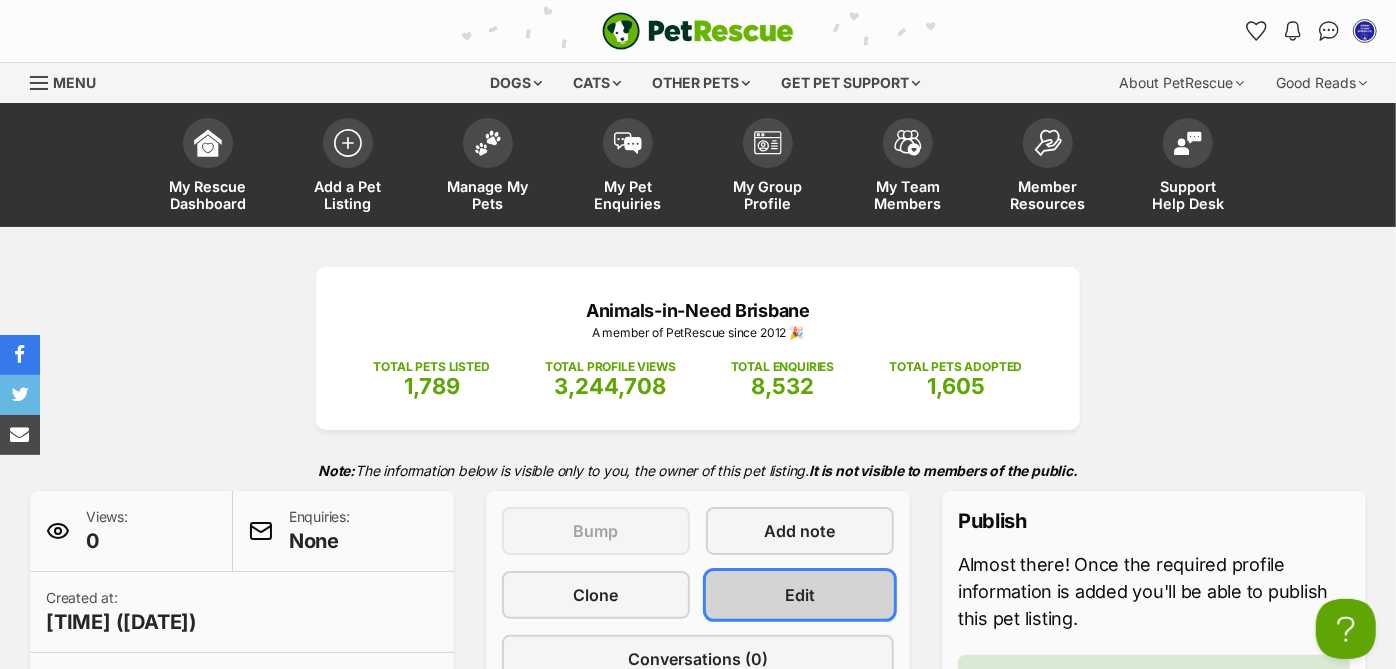 click on "Edit" at bounding box center [800, 595] 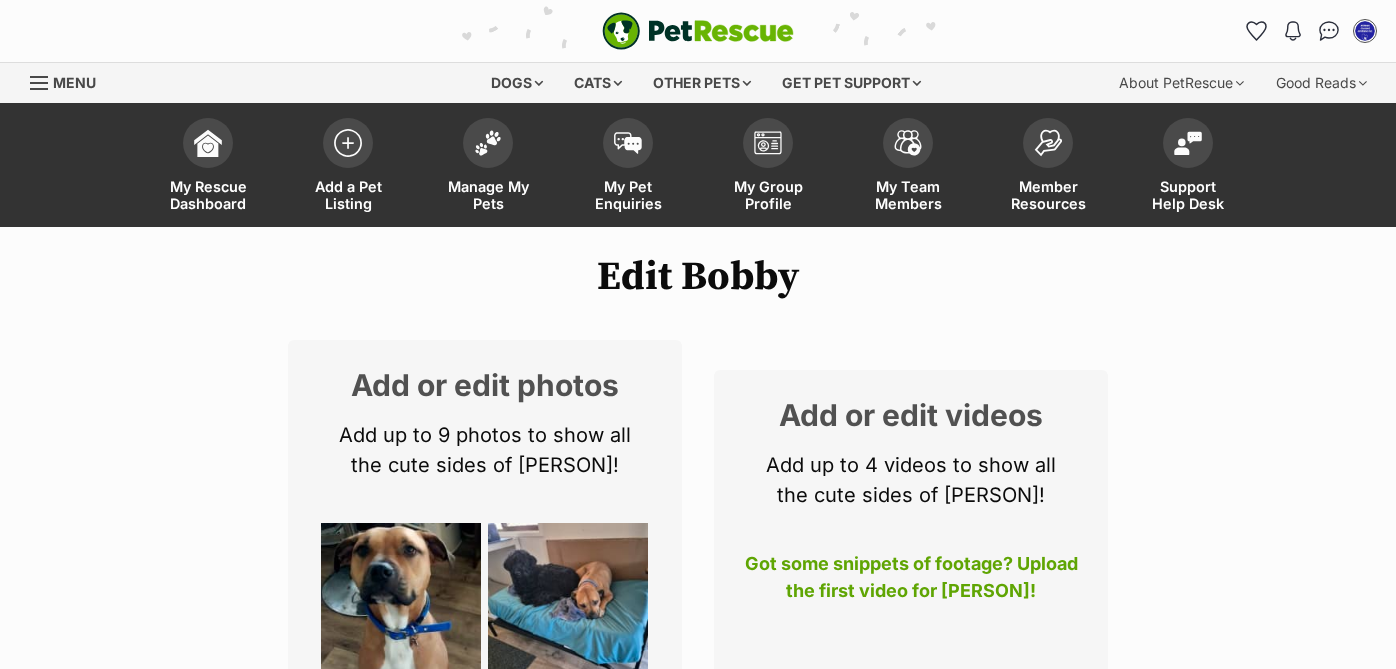 scroll, scrollTop: 0, scrollLeft: 0, axis: both 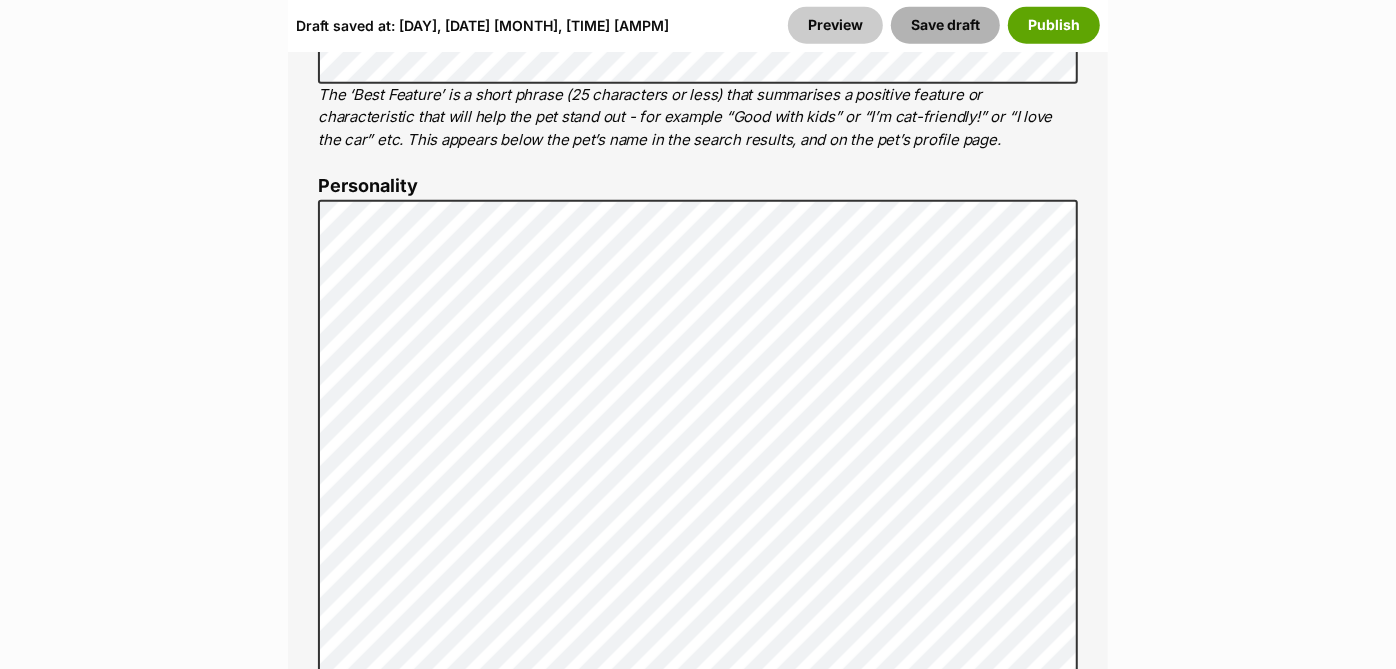 click on "Save draft" at bounding box center [945, 25] 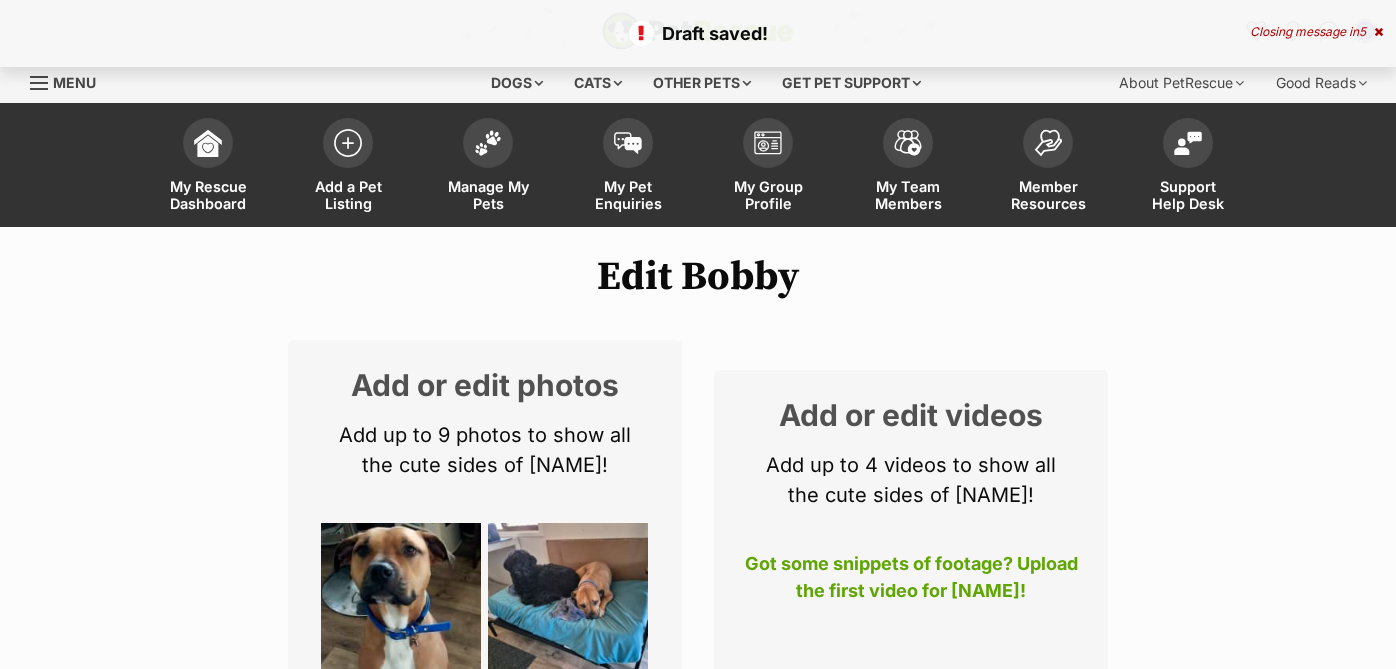 scroll, scrollTop: 0, scrollLeft: 0, axis: both 